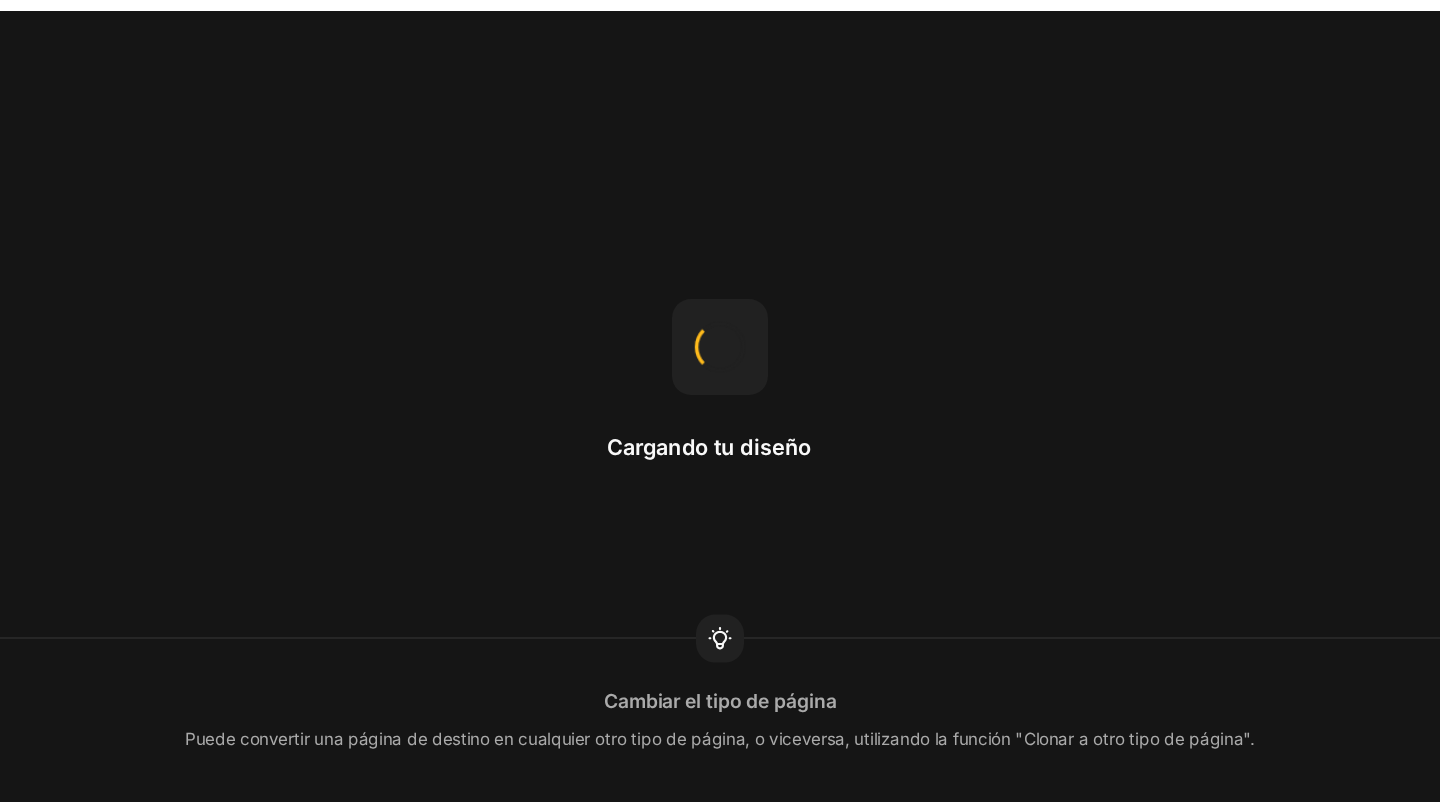 scroll, scrollTop: 0, scrollLeft: 0, axis: both 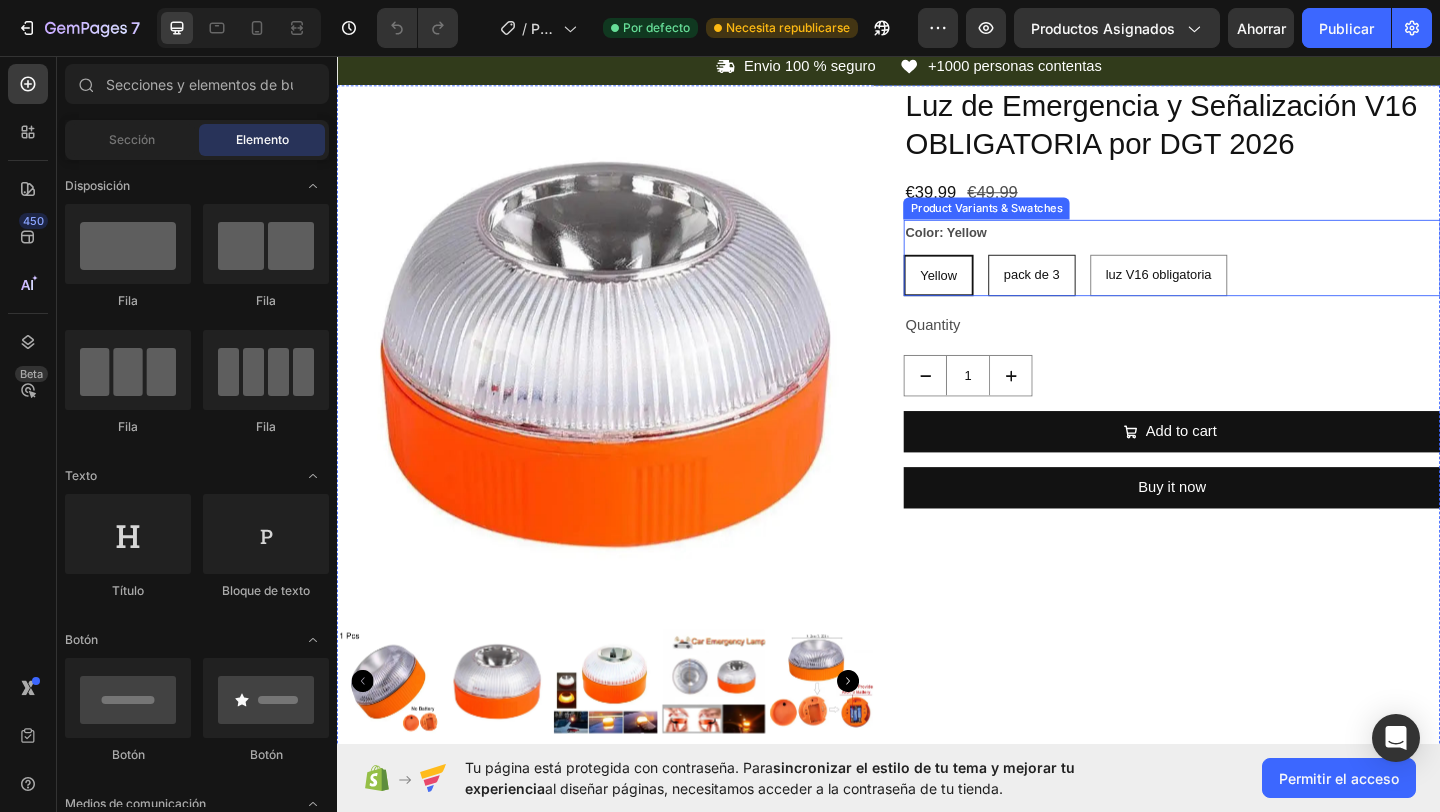 click on "pack de 3" at bounding box center (1092, 293) 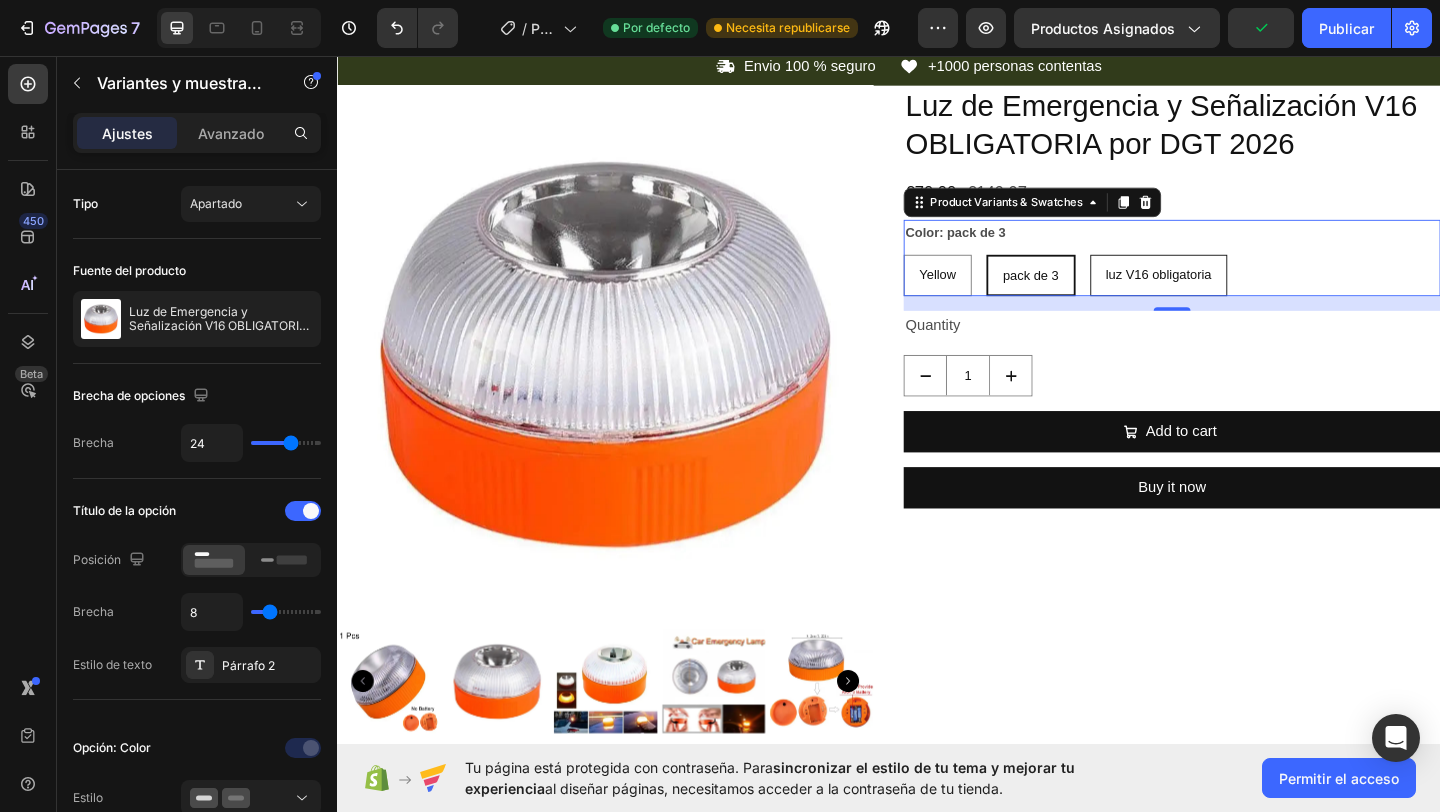 click on "luz V16 obligatoria" at bounding box center [1230, 293] 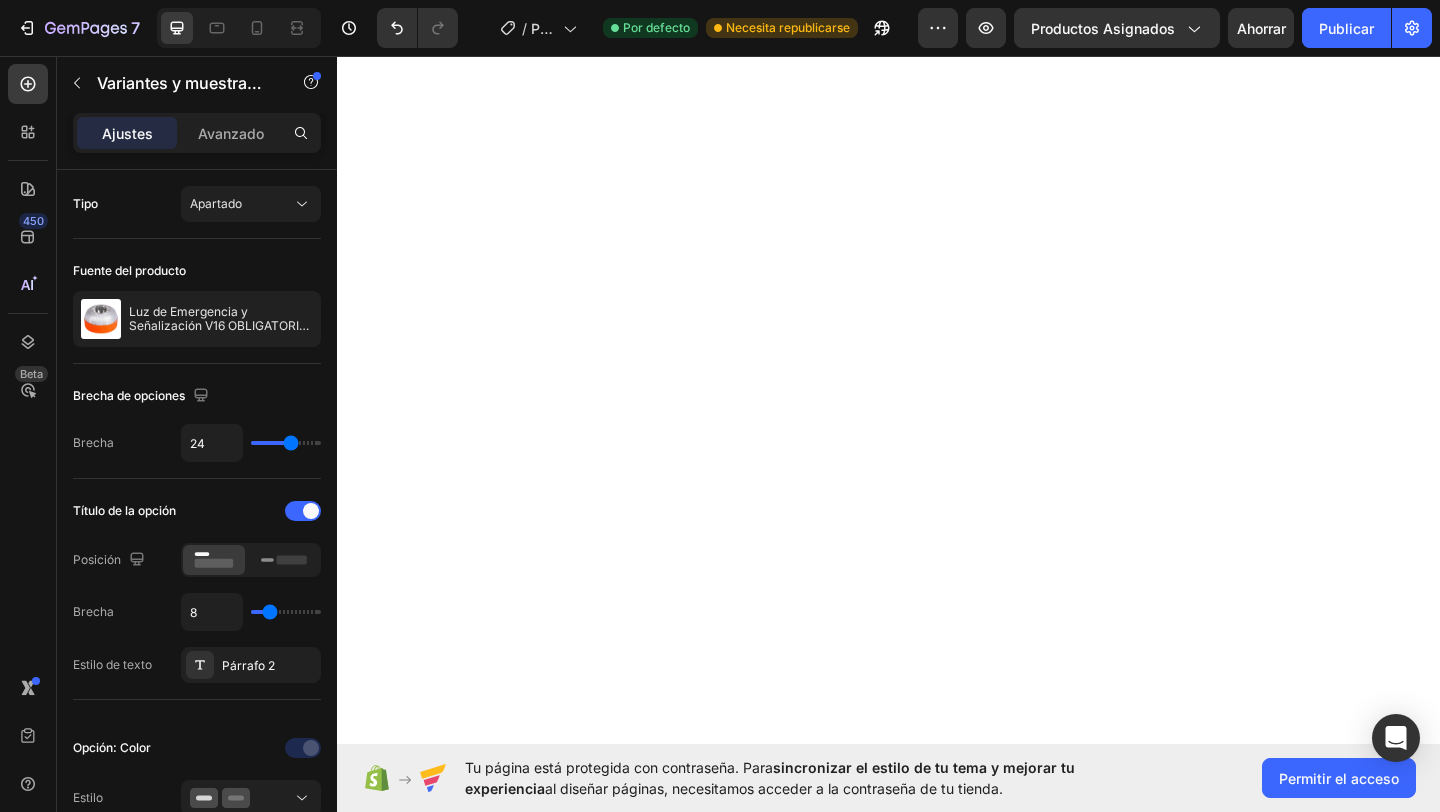 scroll, scrollTop: 0, scrollLeft: 0, axis: both 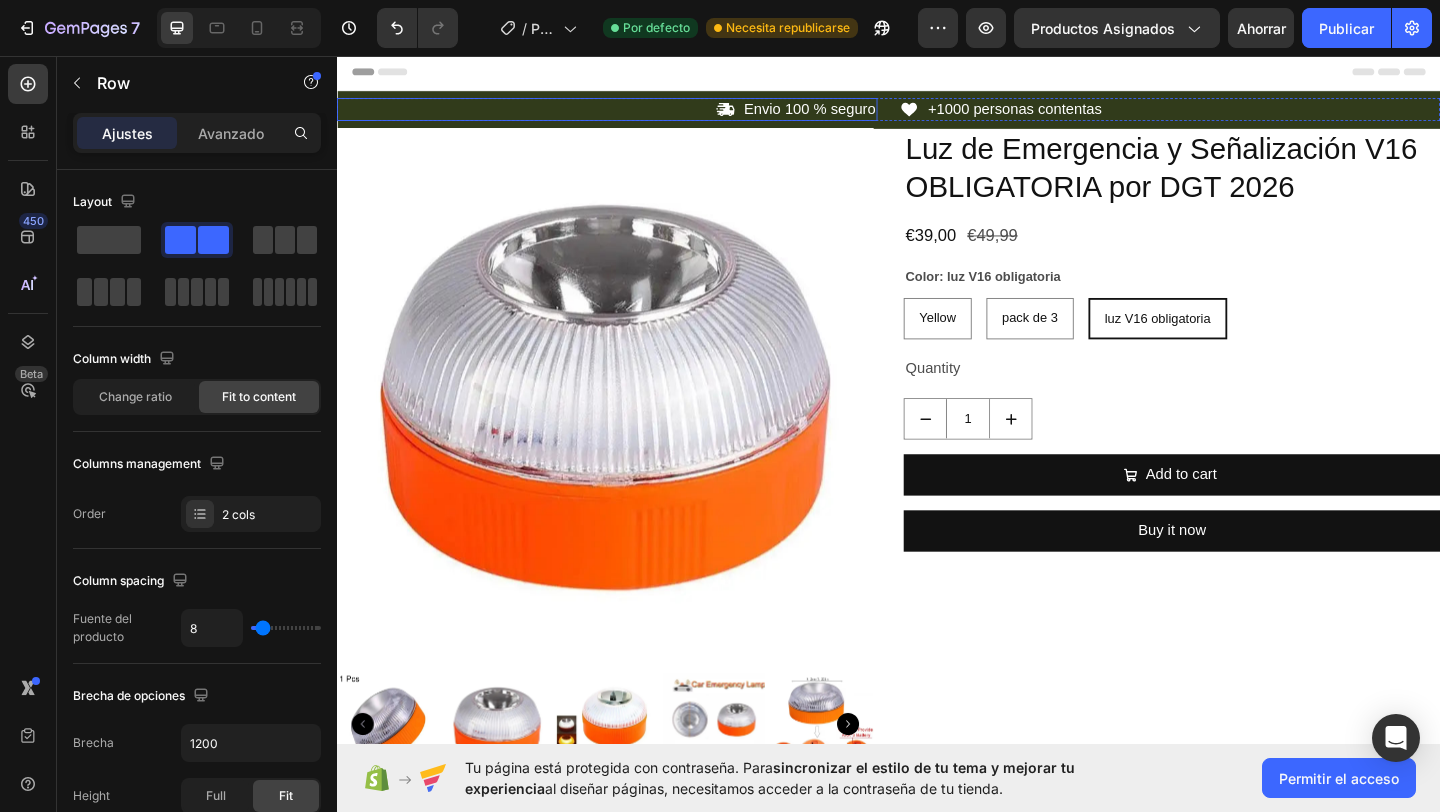 click on "Icon Envio 100 % seguro Text Block Row" at bounding box center [631, 114] 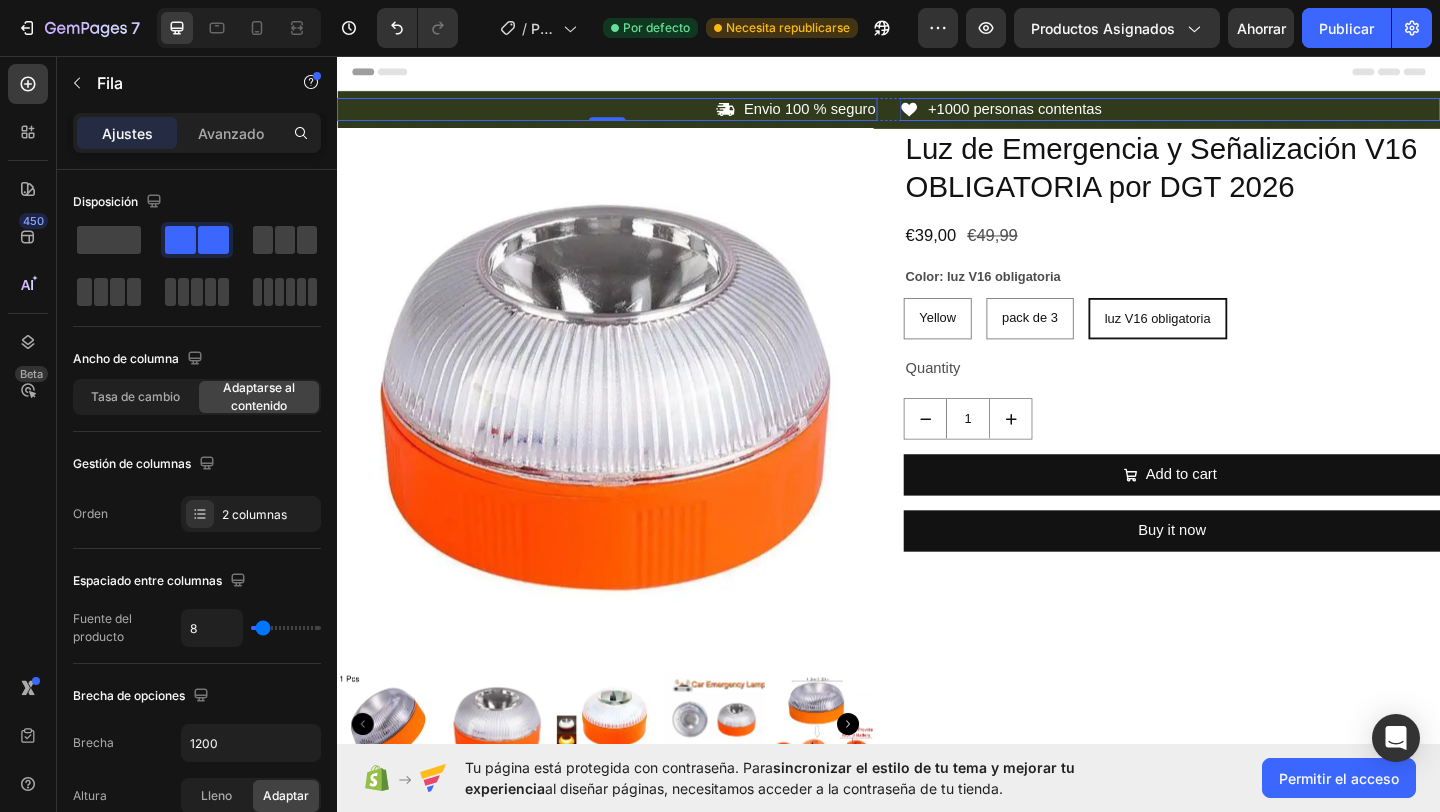 click on "Icon +1000 personas contentas Text Block Row" at bounding box center (1243, 114) 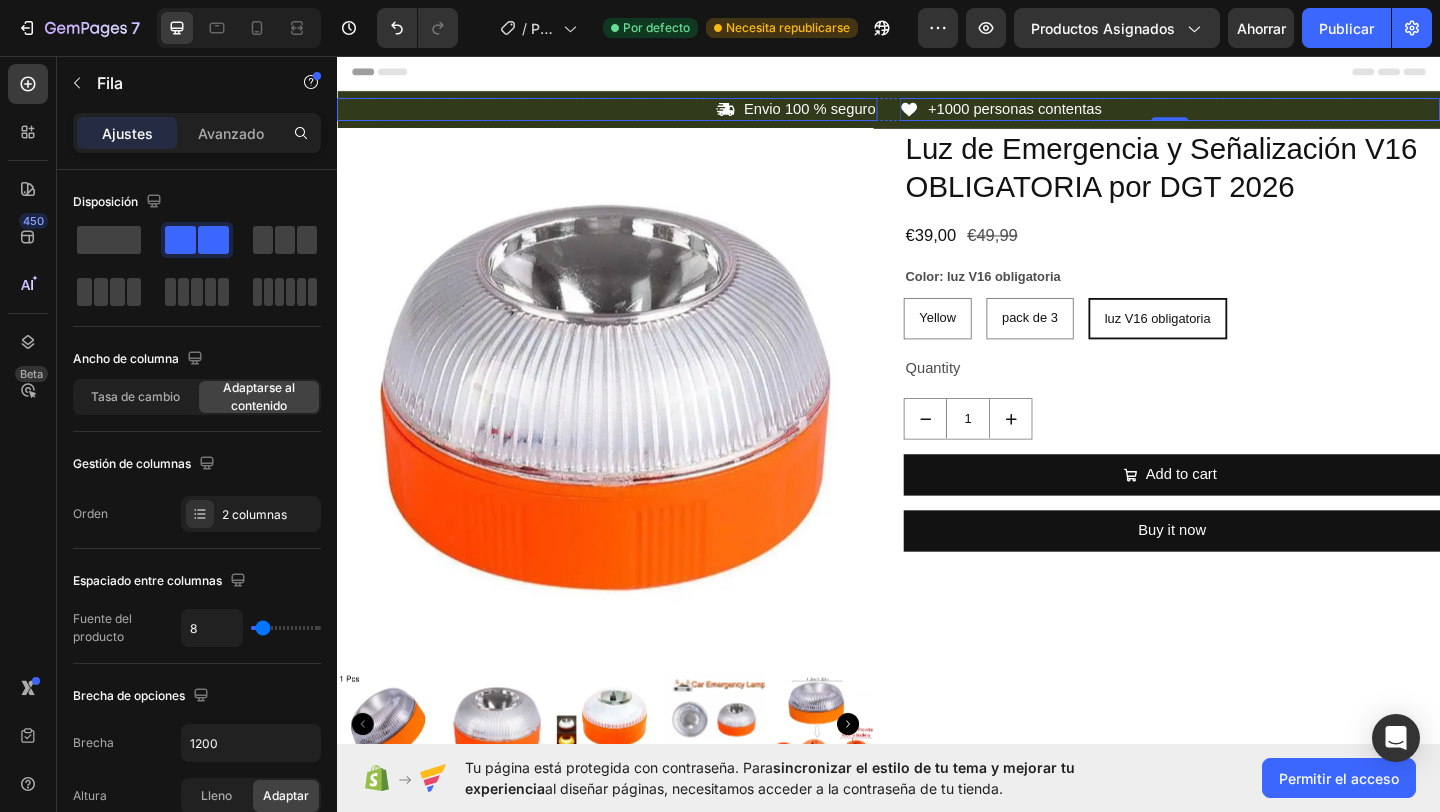 click on "Icon Envio 100 % seguro Text Block Row" at bounding box center (631, 114) 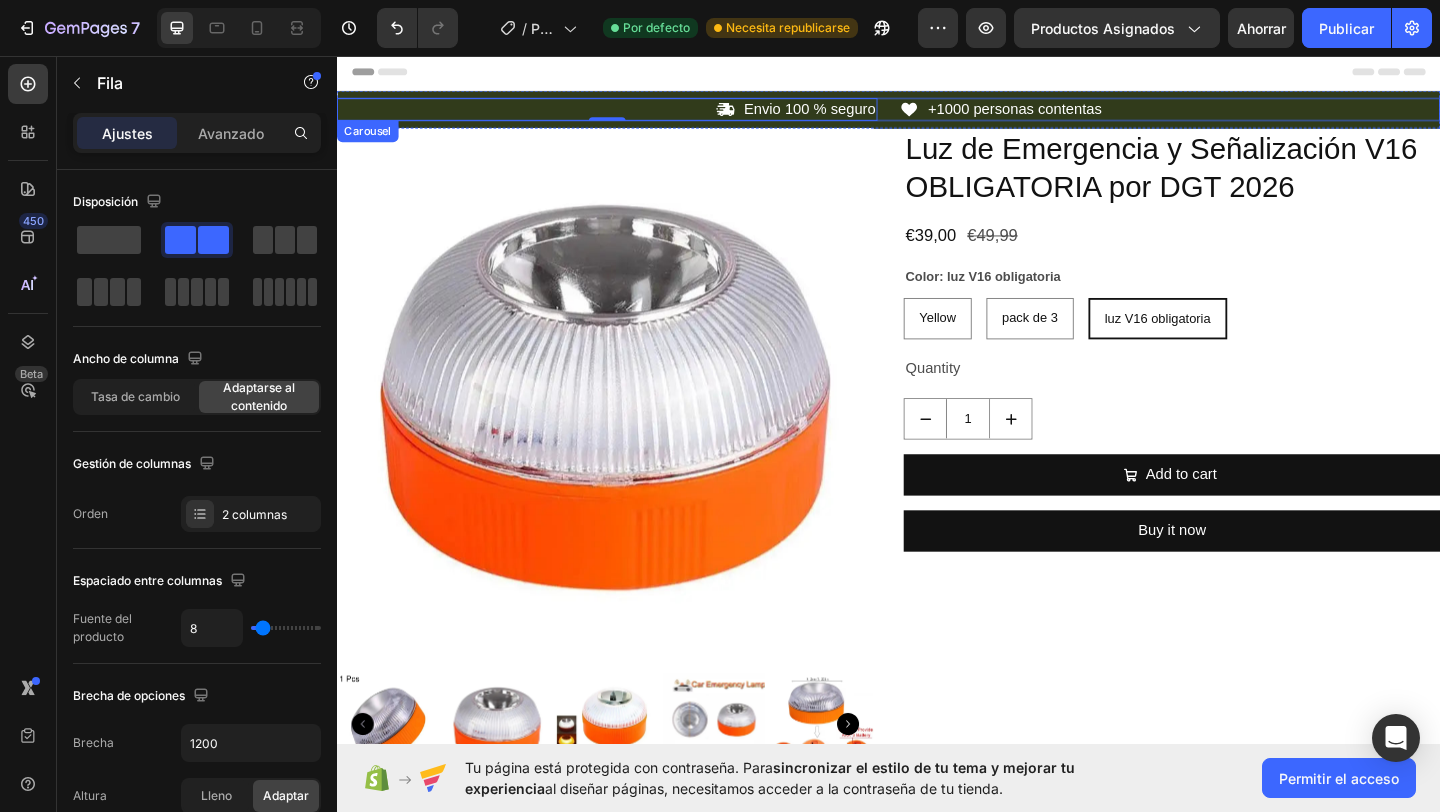 click on "Icon Envio 100 % seguro Text Block Row   0
Icon +1000 personas contentas Text Block Row" at bounding box center [937, 114] 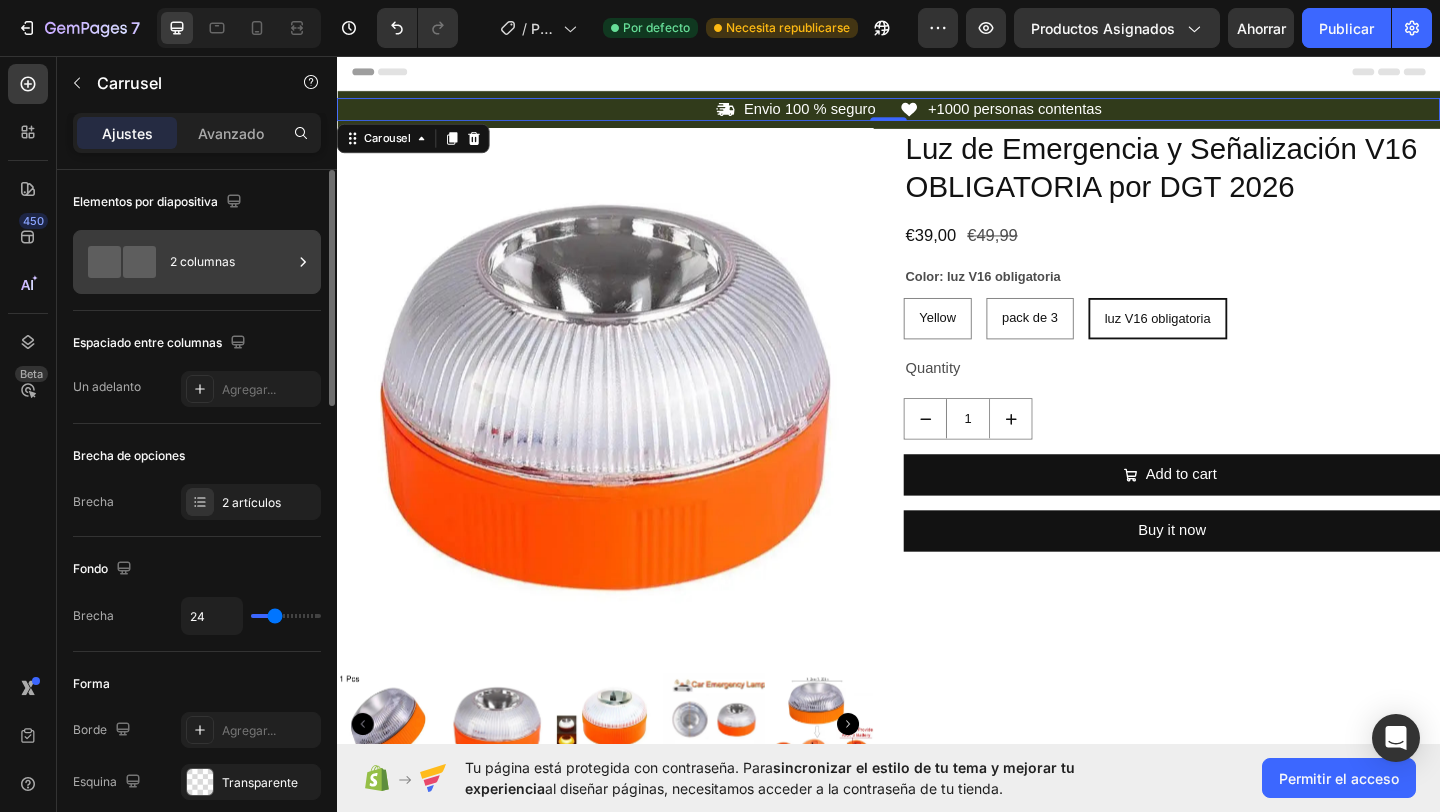 click on "2 columnas" at bounding box center (231, 262) 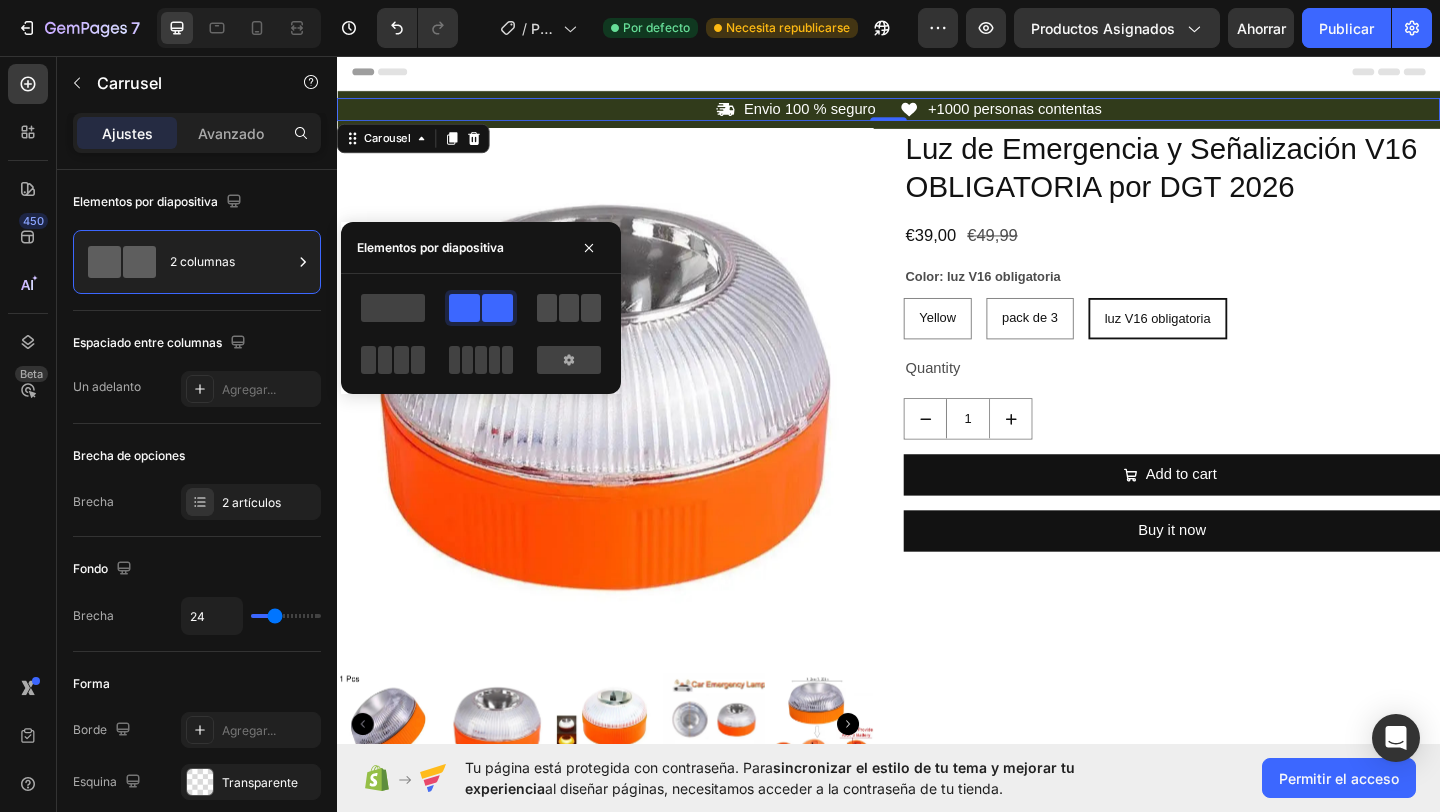 click 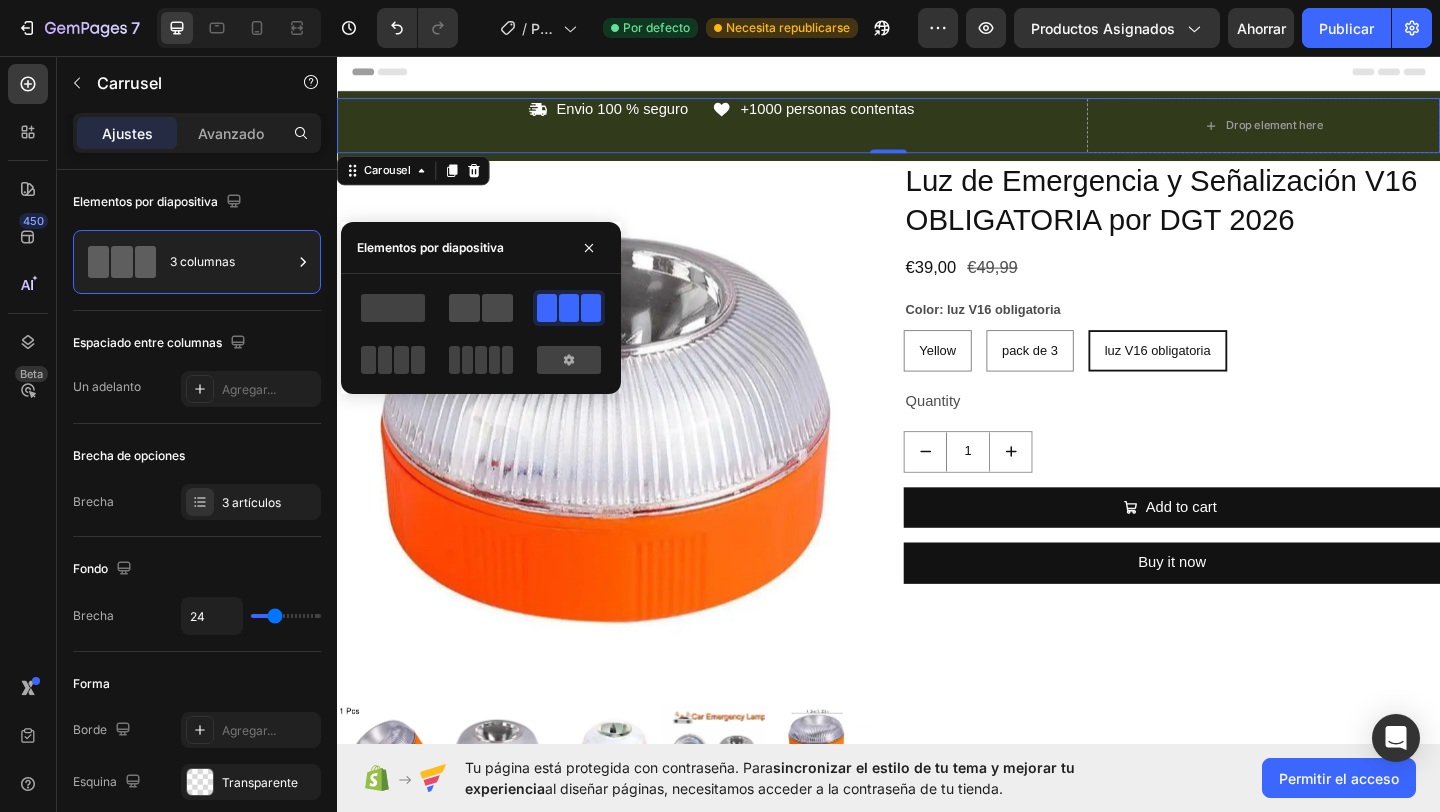 click 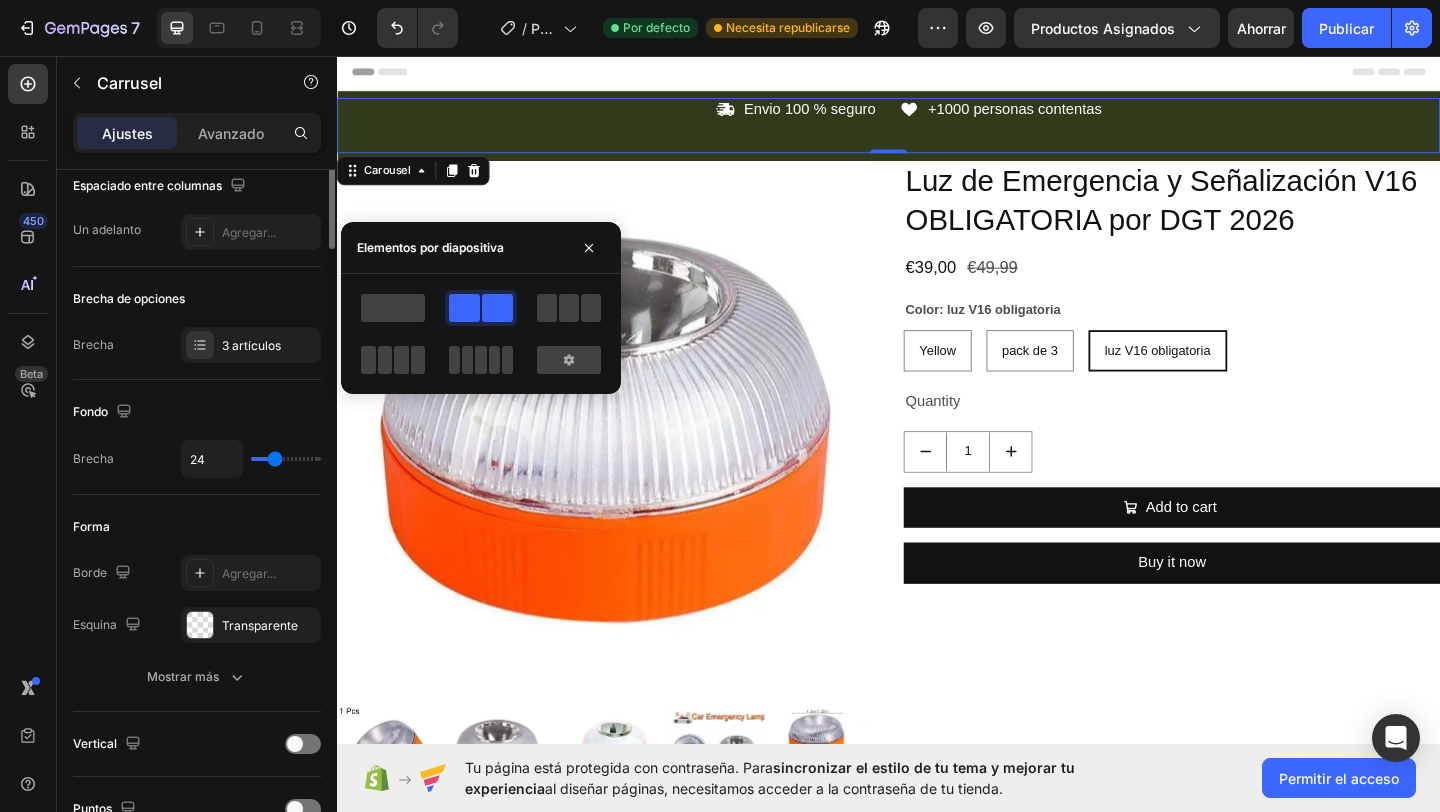 scroll, scrollTop: 0, scrollLeft: 0, axis: both 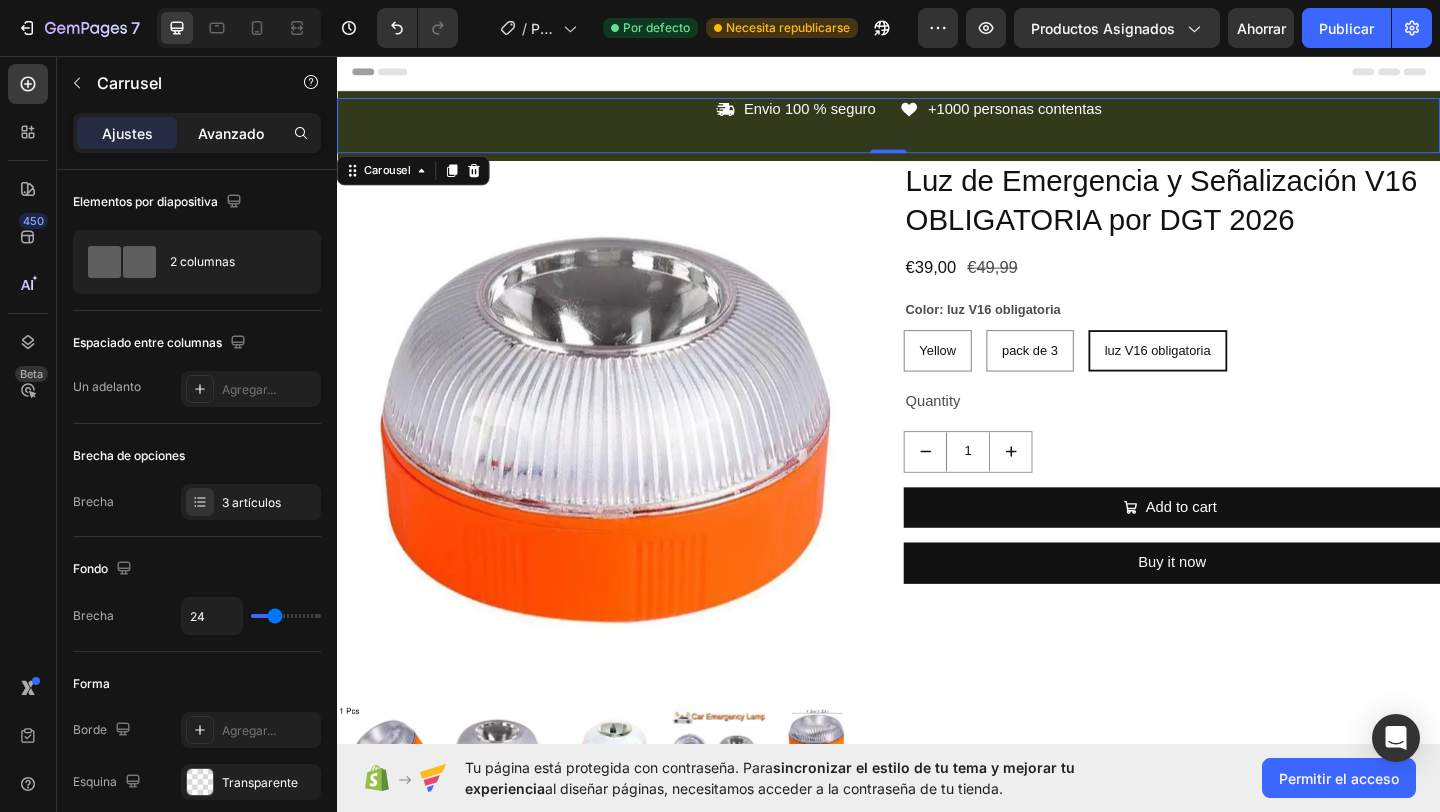 click on "Avanzado" at bounding box center [231, 133] 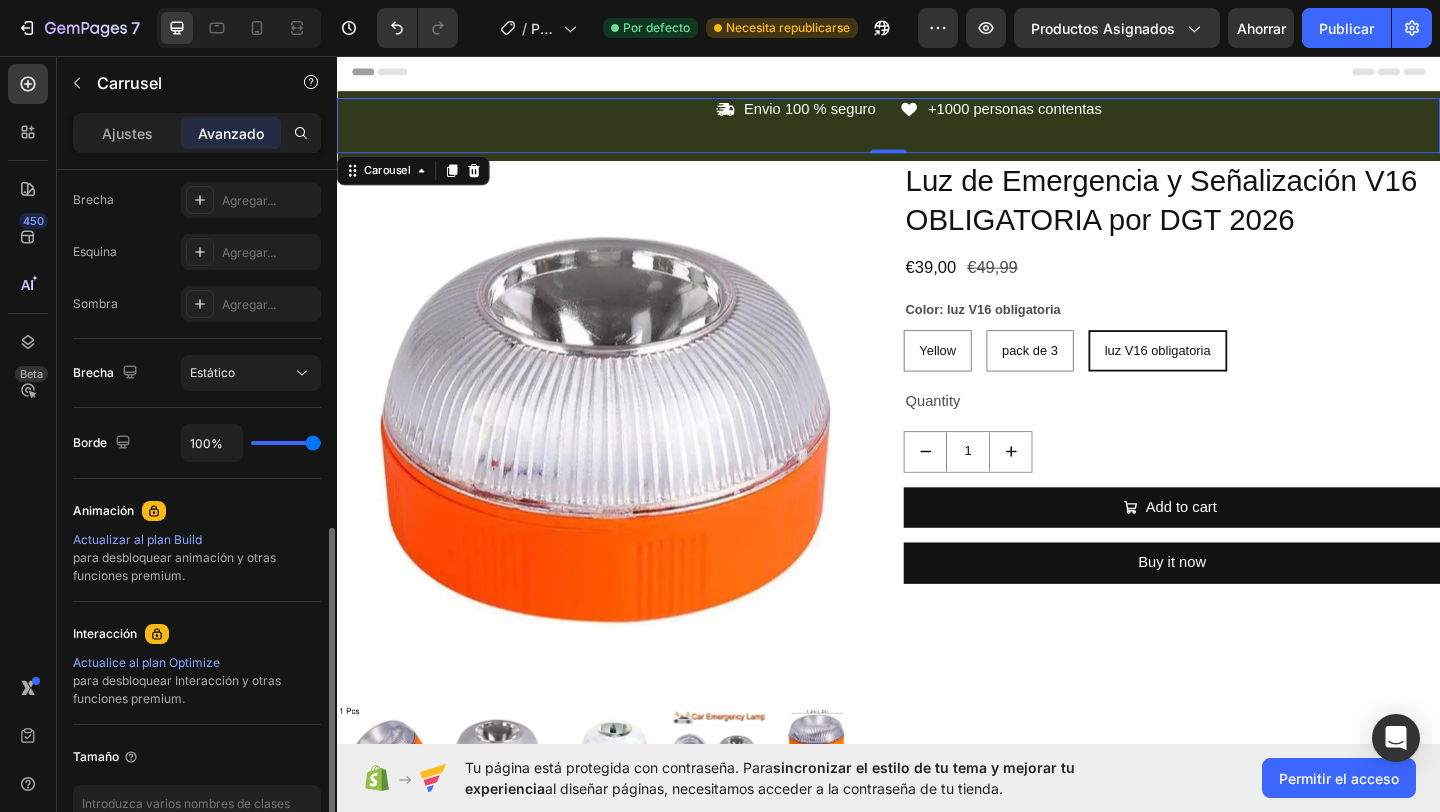 scroll, scrollTop: 654, scrollLeft: 0, axis: vertical 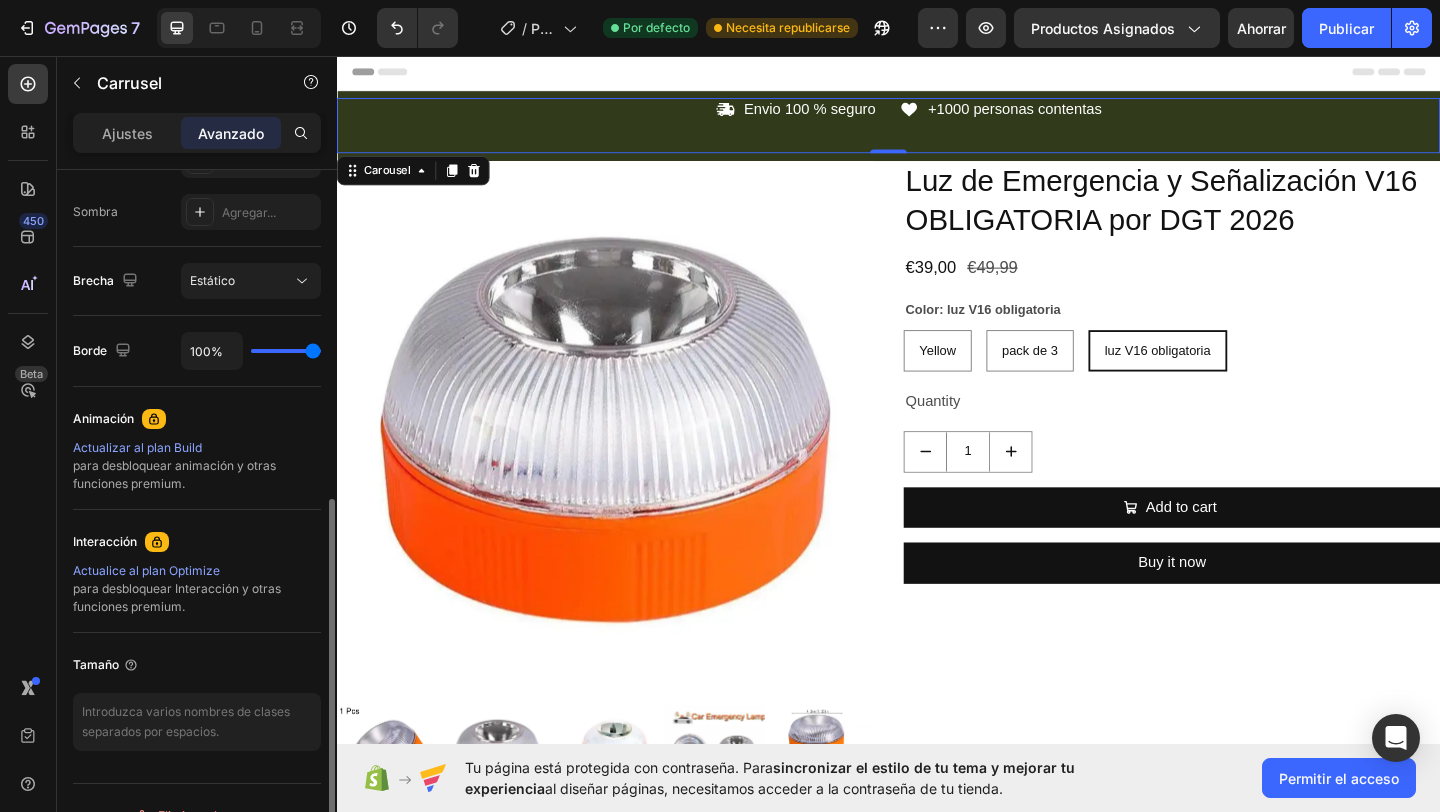 click on "Actualizar al plan Build" at bounding box center [137, 447] 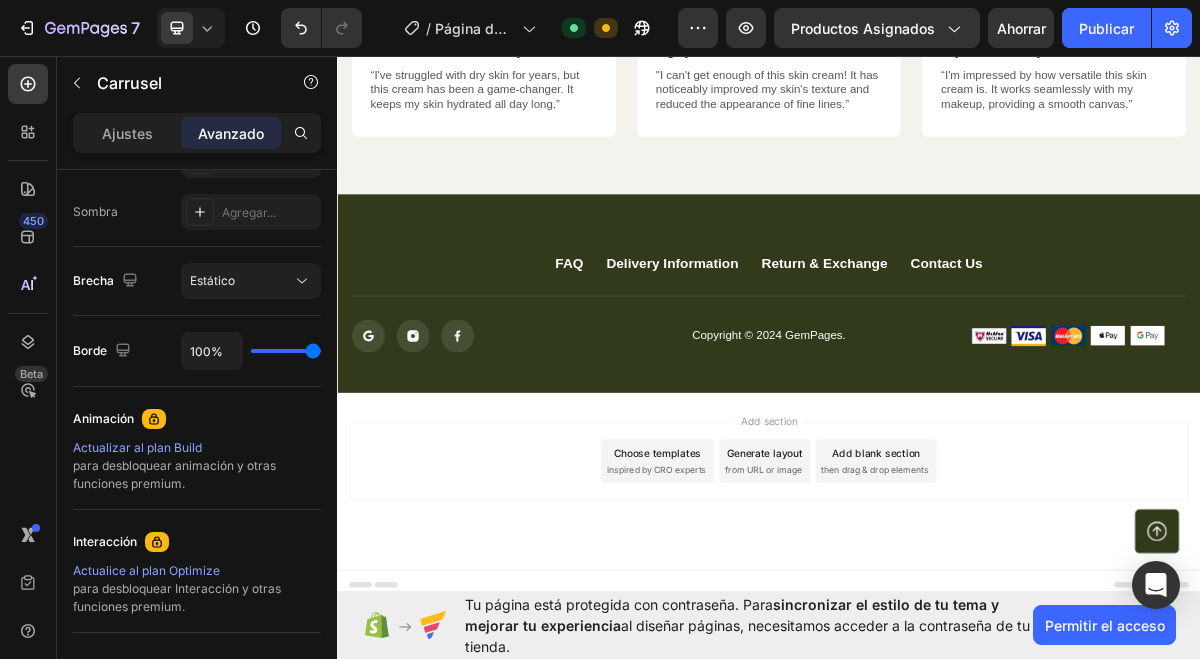 scroll, scrollTop: 4207, scrollLeft: 0, axis: vertical 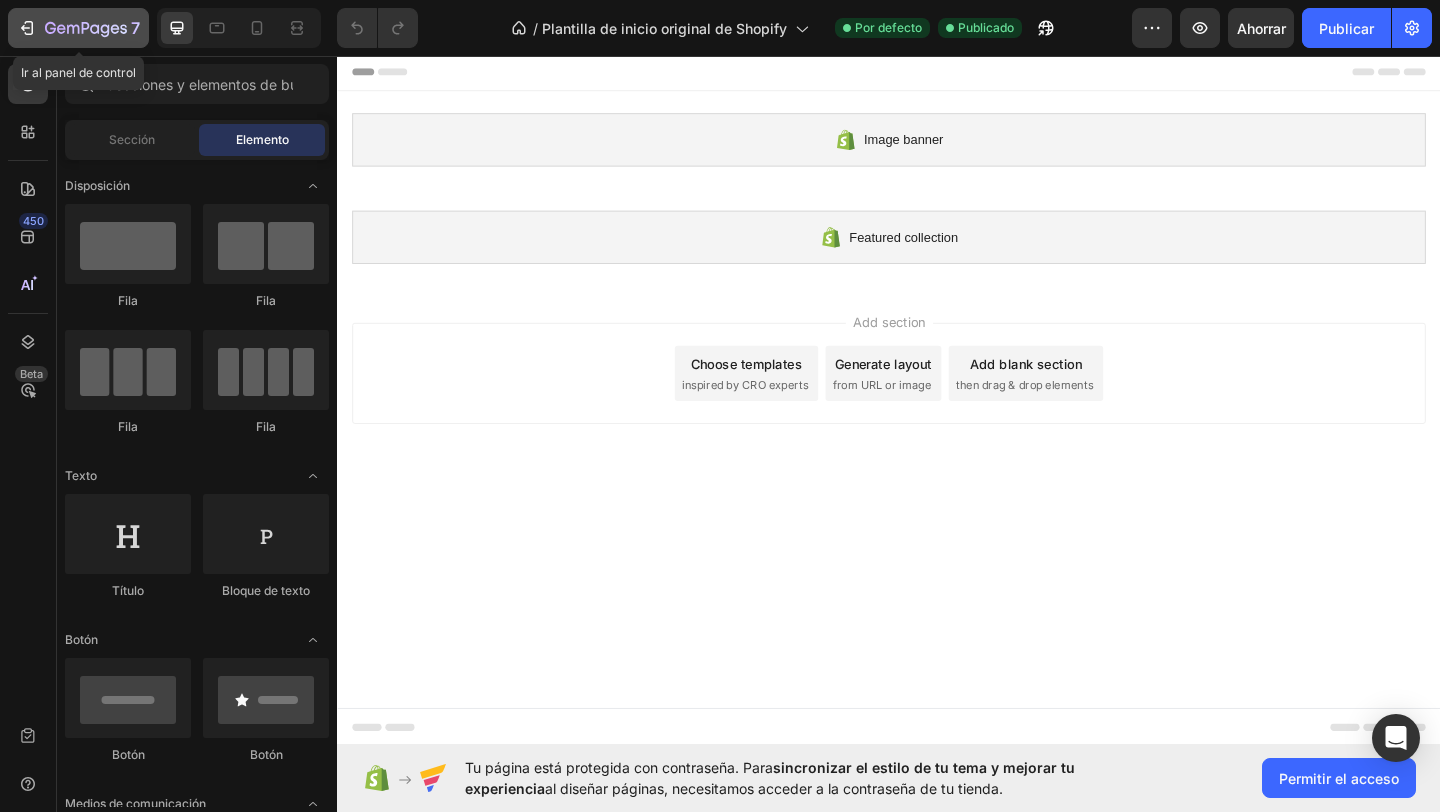 click on "7" 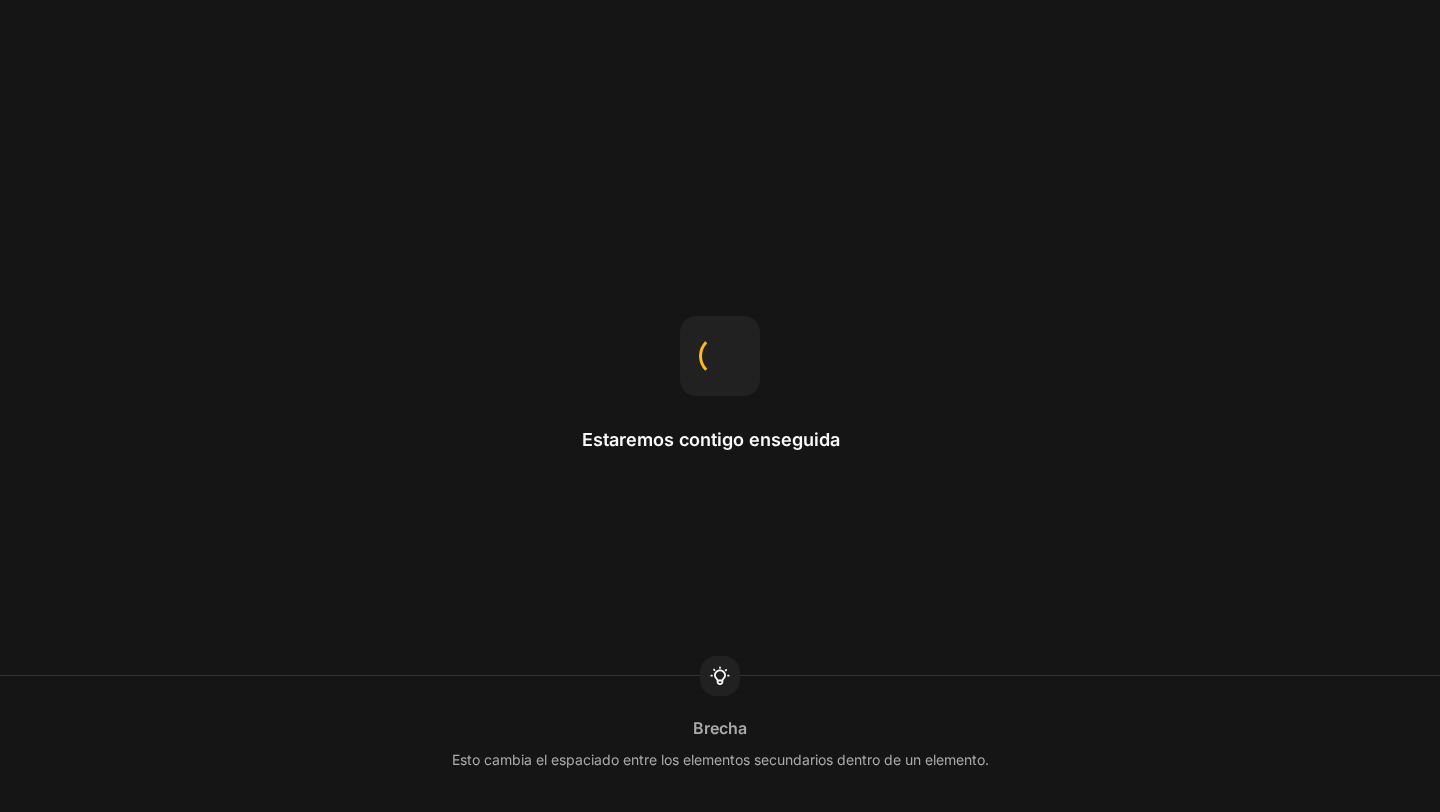 scroll, scrollTop: 0, scrollLeft: 0, axis: both 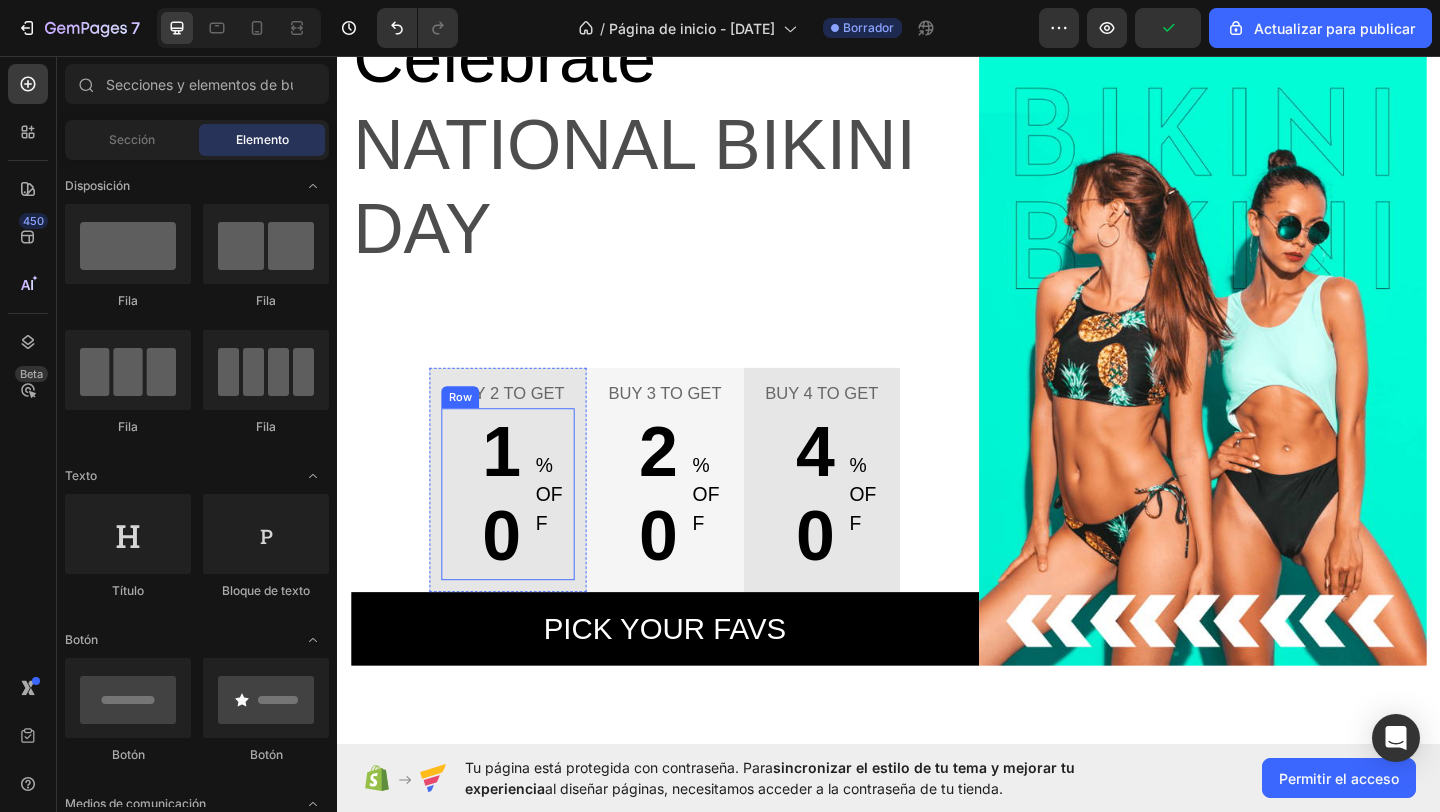click on "10 Text block % OFF Text block Row" at bounding box center [522, 532] 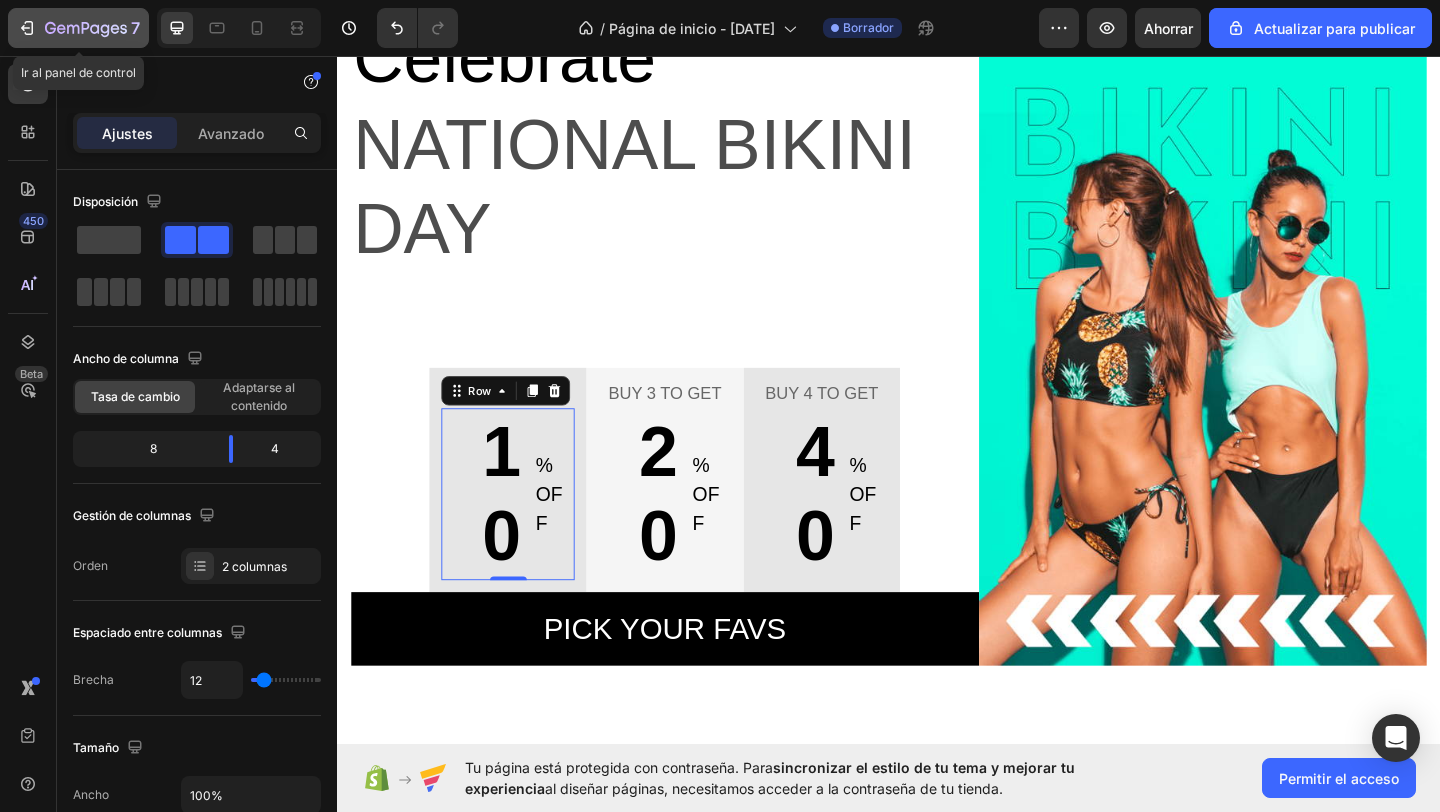 click 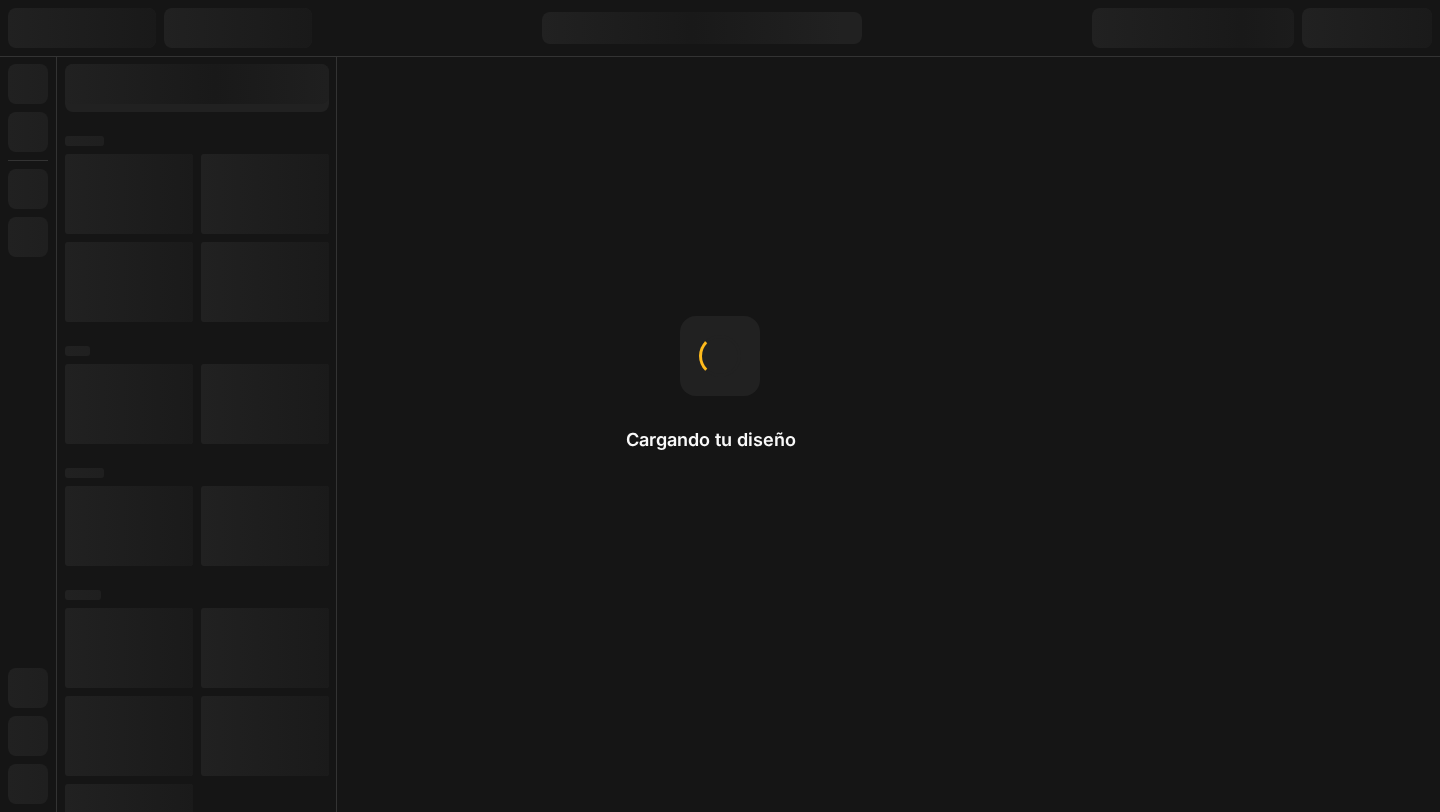scroll, scrollTop: 0, scrollLeft: 0, axis: both 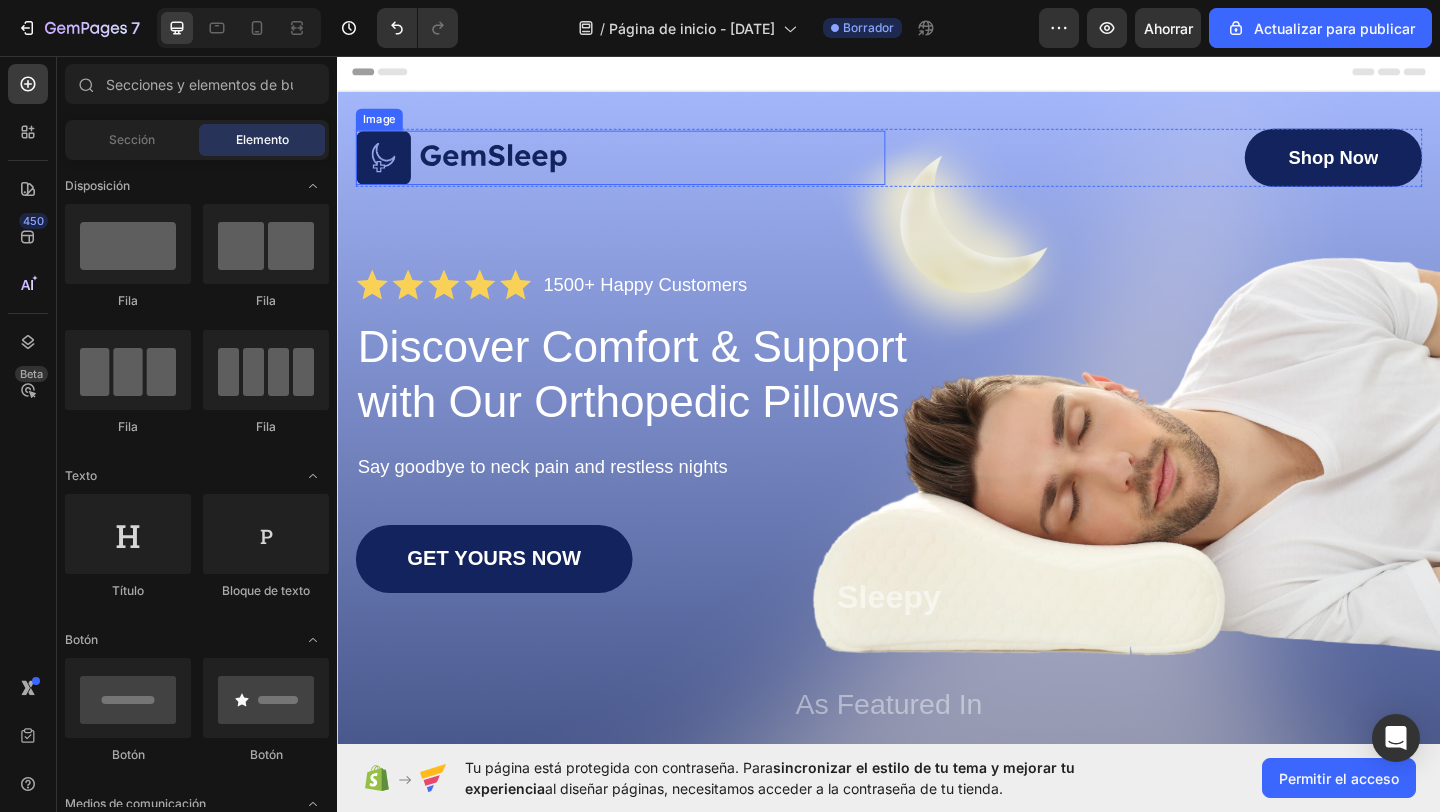 click at bounding box center (472, 167) 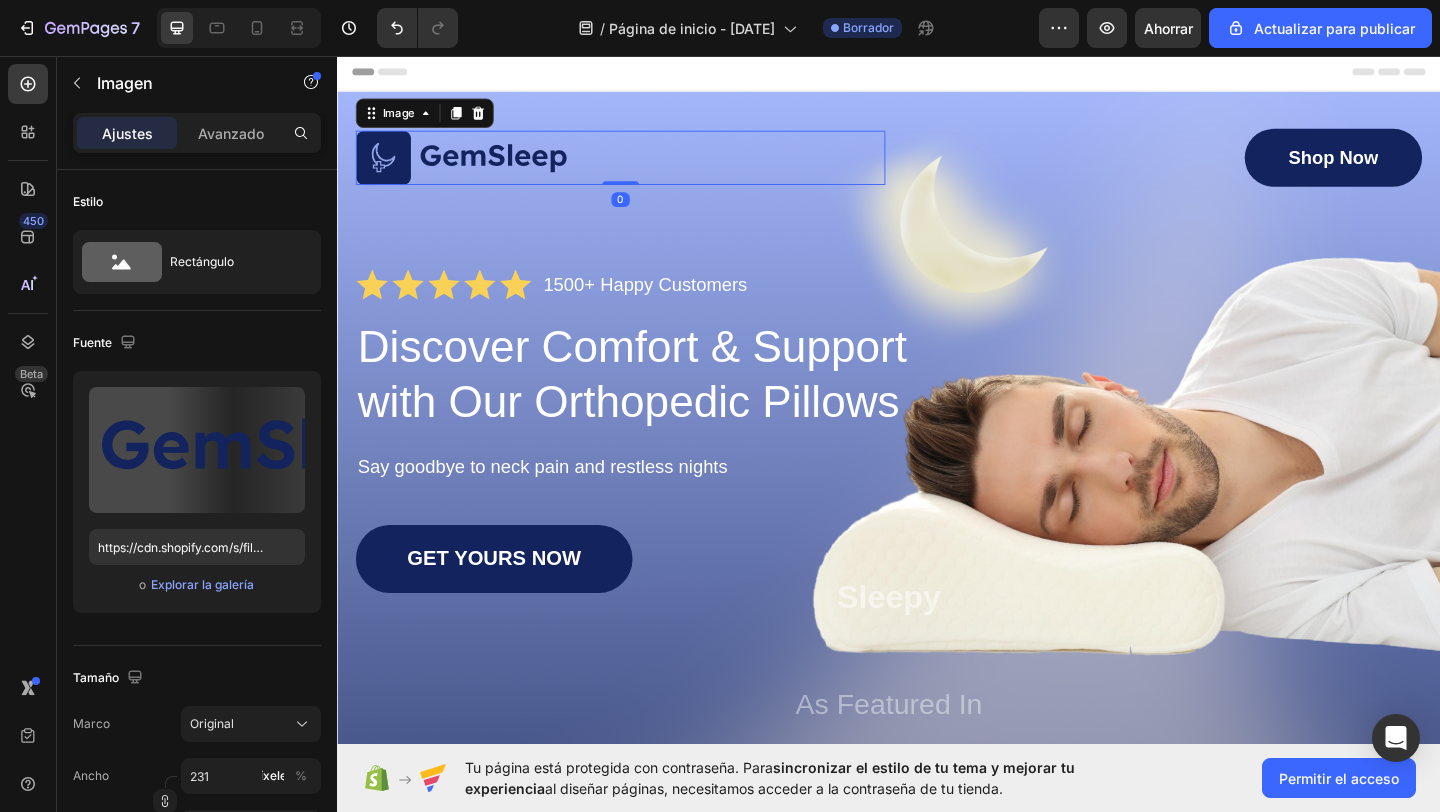 click at bounding box center [472, 167] 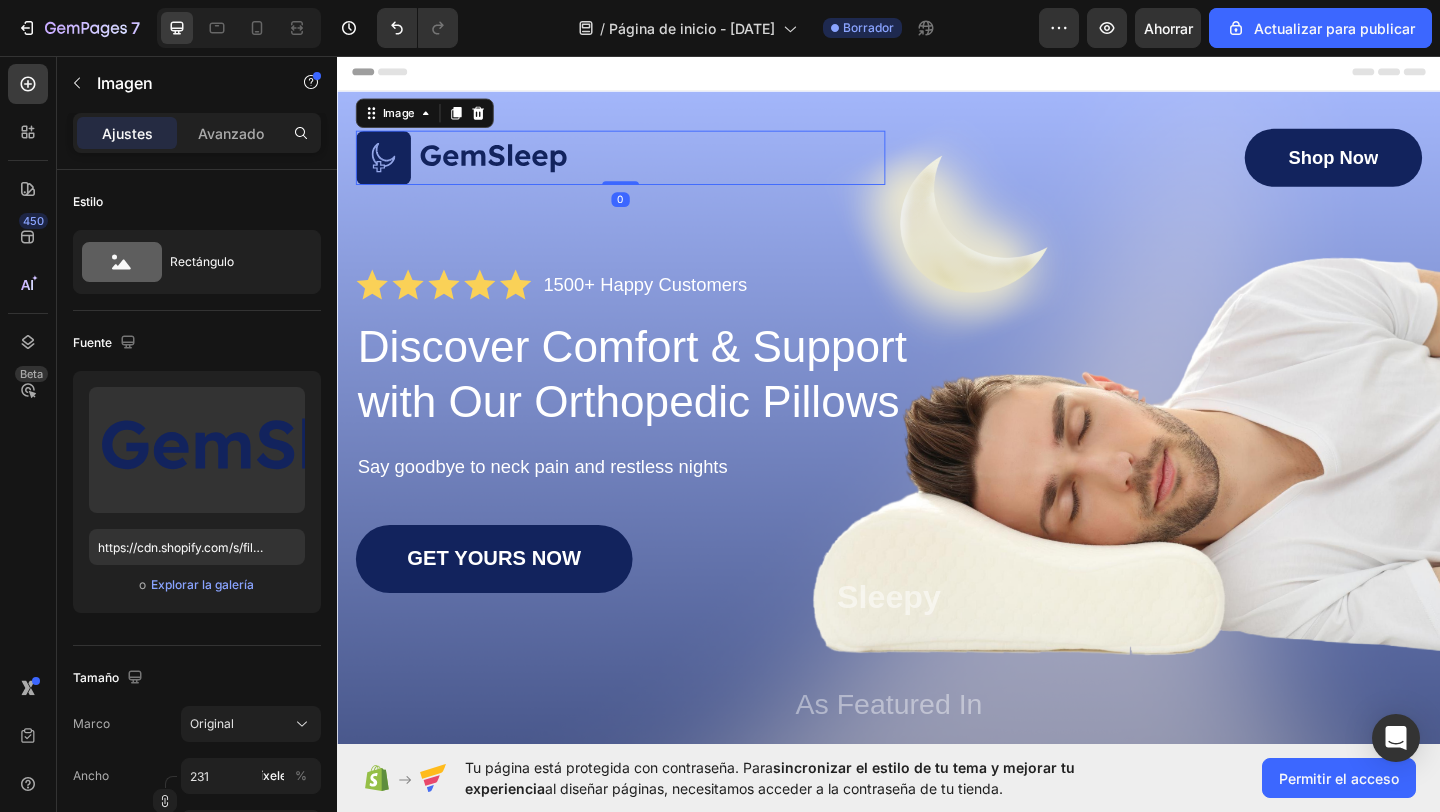 click at bounding box center [472, 167] 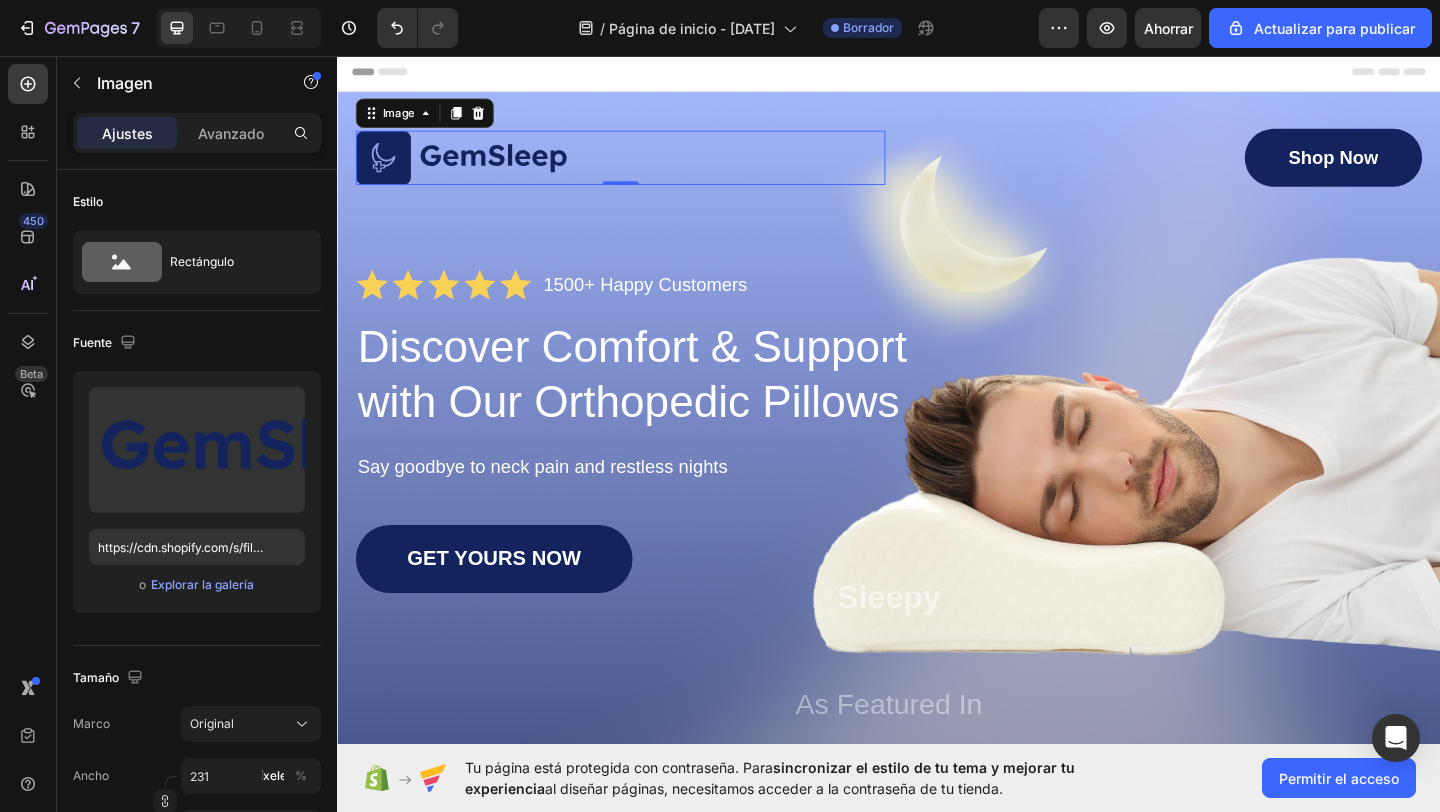 click at bounding box center [472, 167] 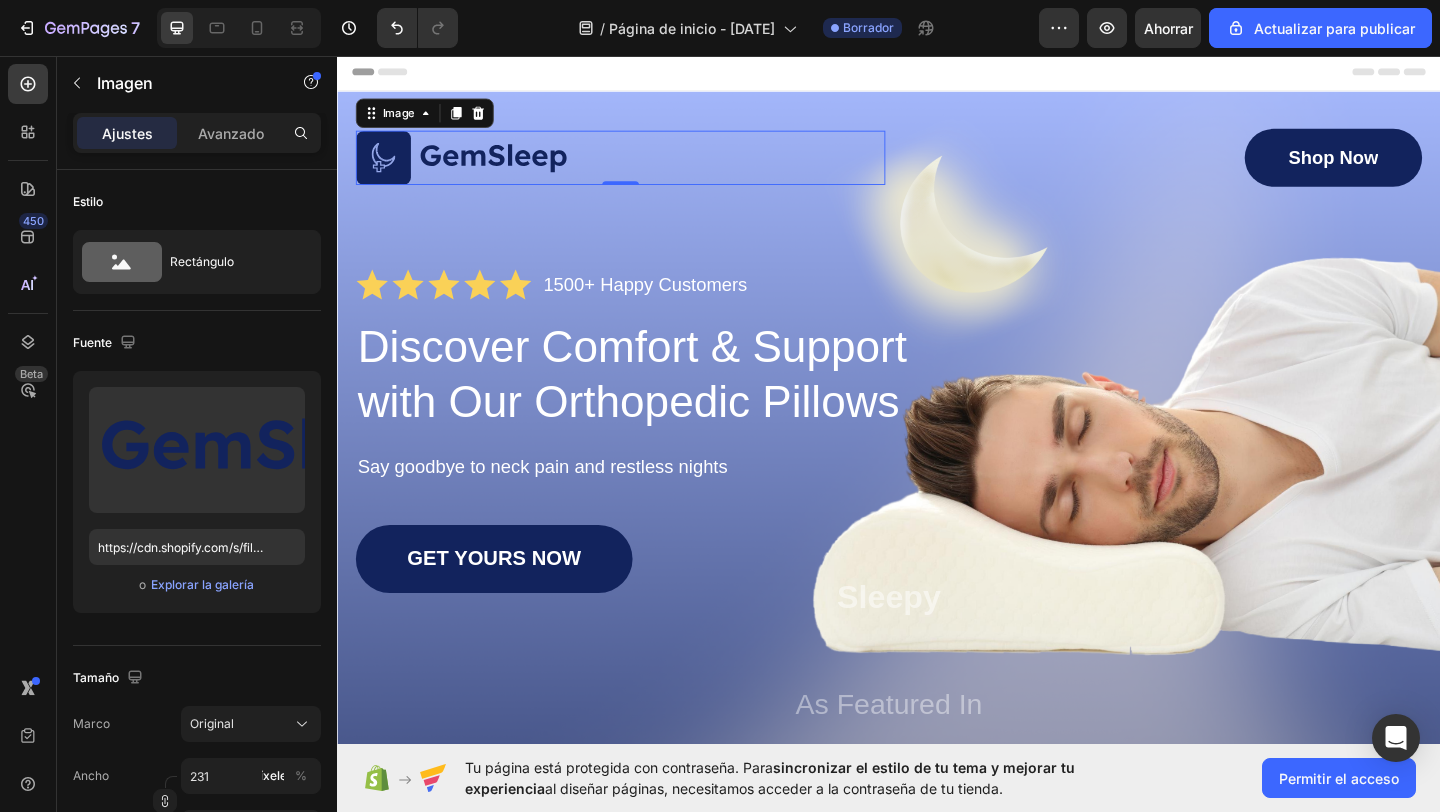 click at bounding box center [472, 167] 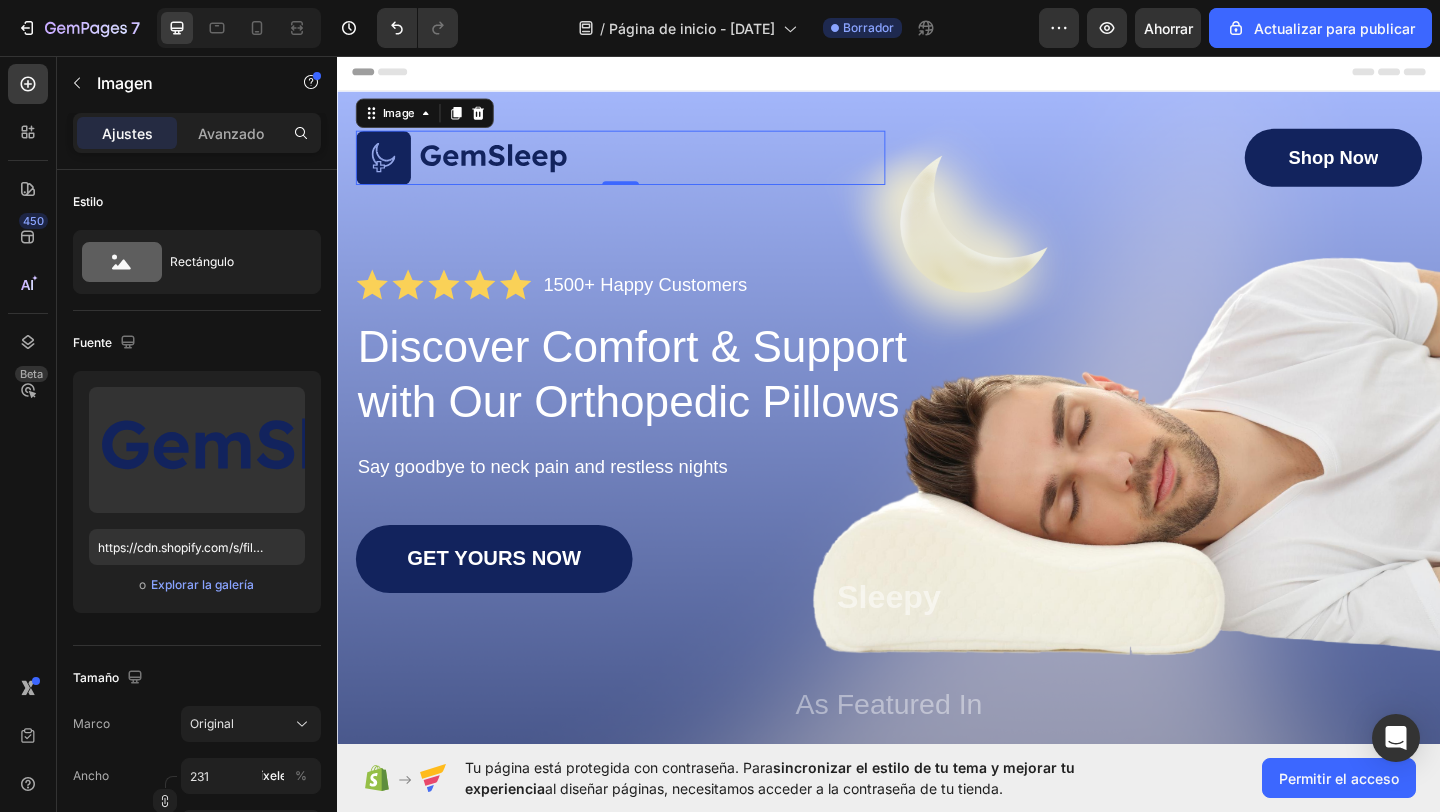 click at bounding box center [472, 167] 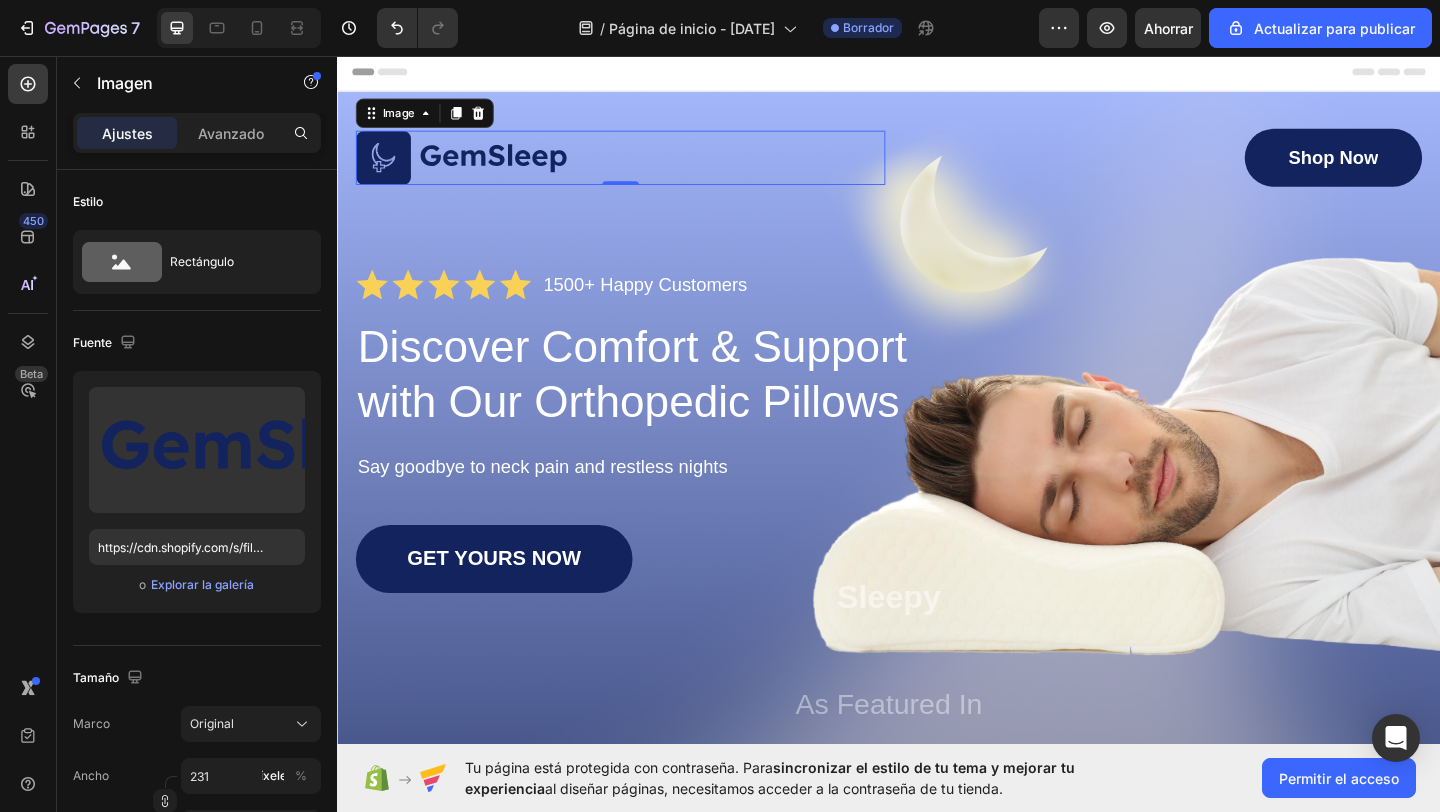 click at bounding box center [472, 167] 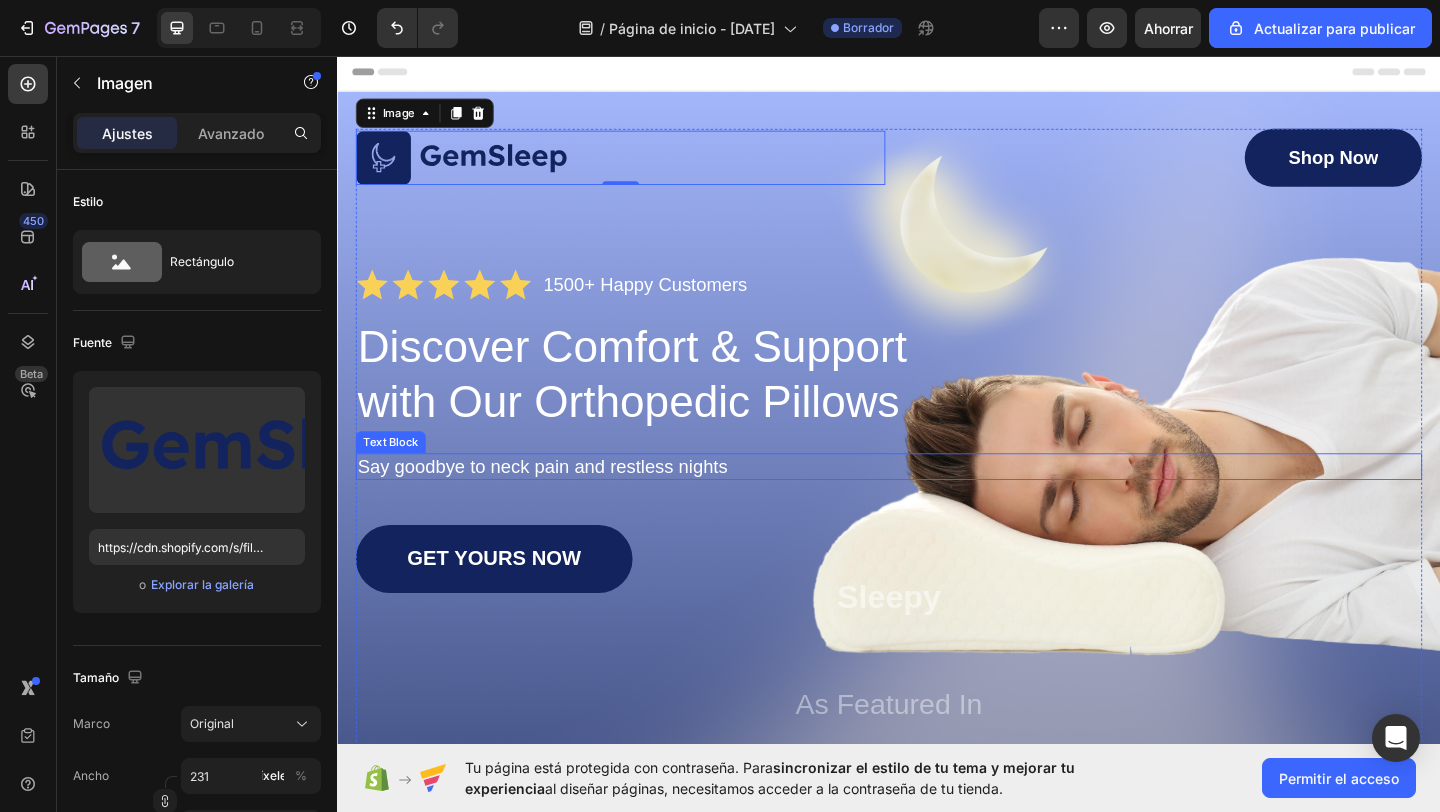 click on "Say goodbye to neck pain and restless nights" at bounding box center [937, 502] 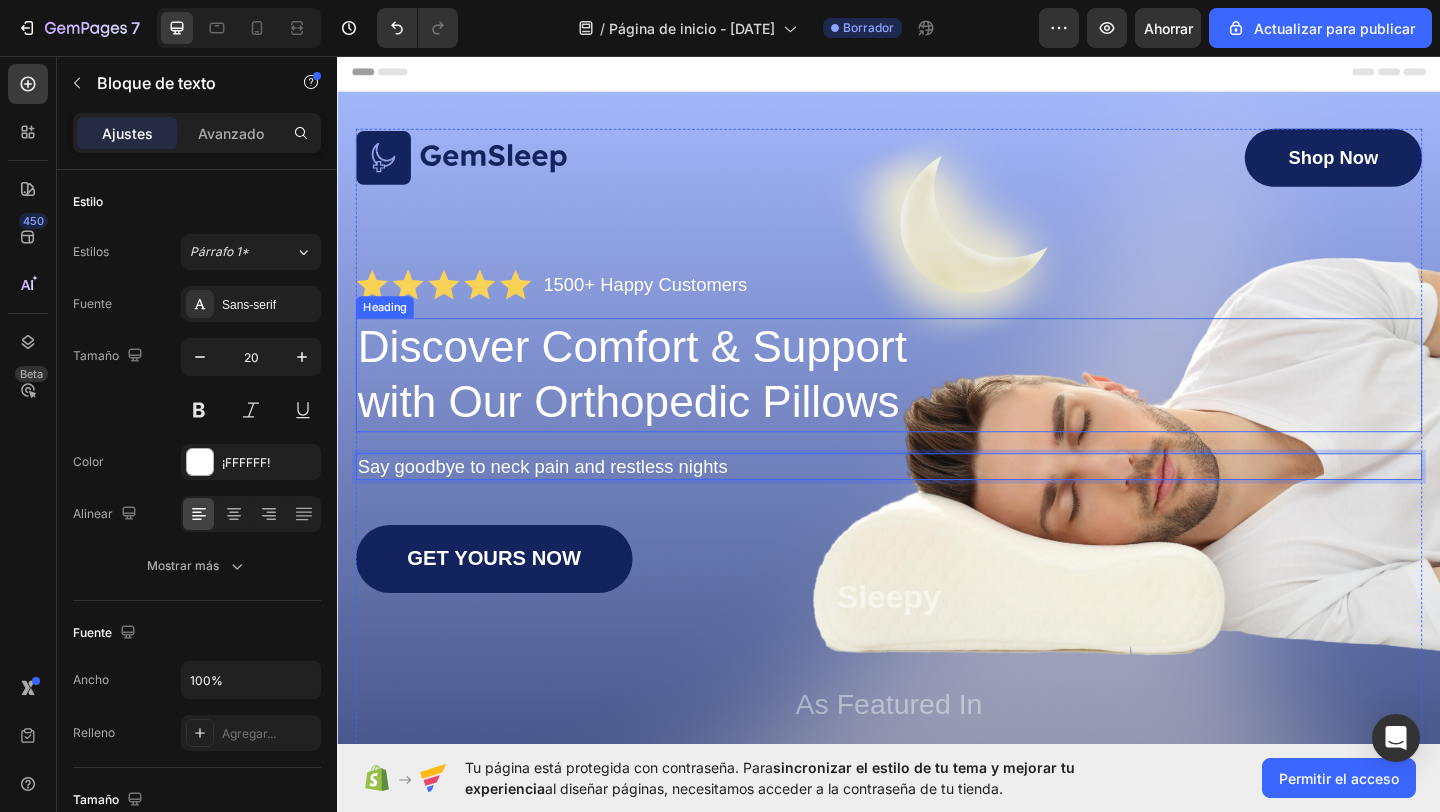 click on "Discover Comfort & Support with Our Orthopedic Pillows" at bounding box center (937, 403) 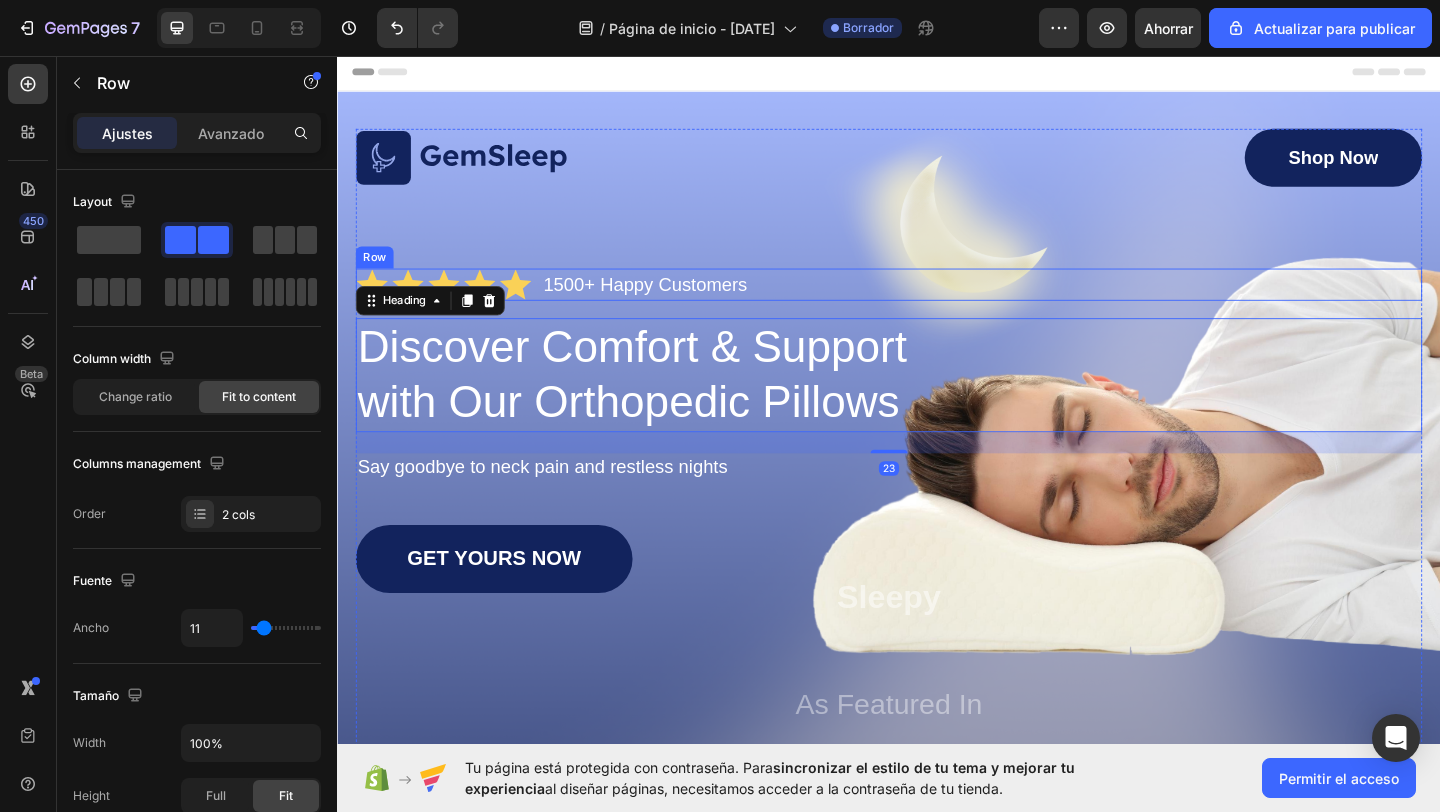 click on "Icon
Icon
Icon
Icon
Icon Icon List 1500+ Happy Customers Text Block Row" at bounding box center [937, 304] 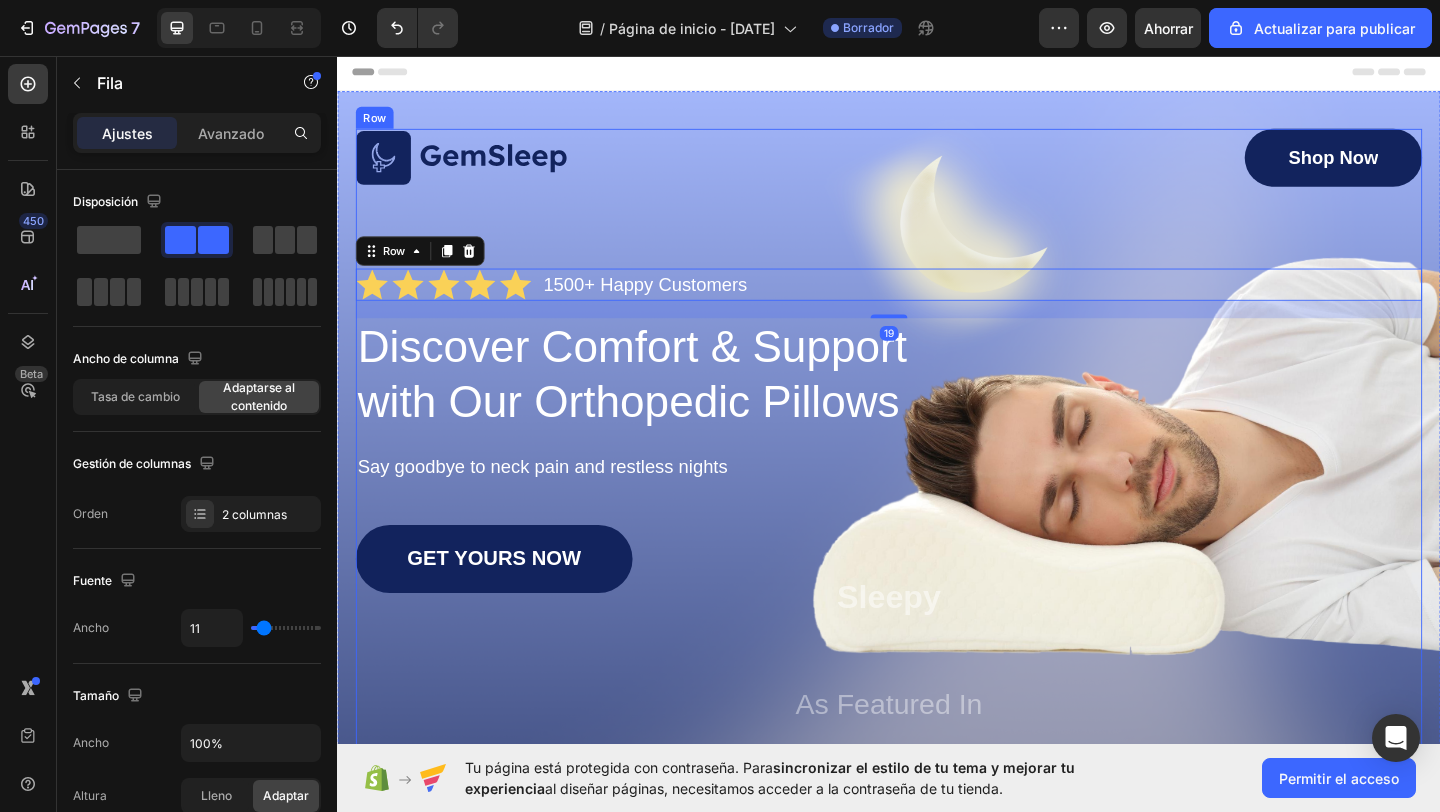 click on "Image Shop Now Button Row
Icon
Icon
Icon
Icon
Icon Icon List 1500+ Happy Customers Text Block Row   19 Discover Comfort & Support with Our Orthopedic Pillows Heading Say goodbye to neck pain and restless nights Text Block GET YOURS NOW Button Sleepy Text Block As Featured In Text Block Image Image Image Row" at bounding box center (937, 506) 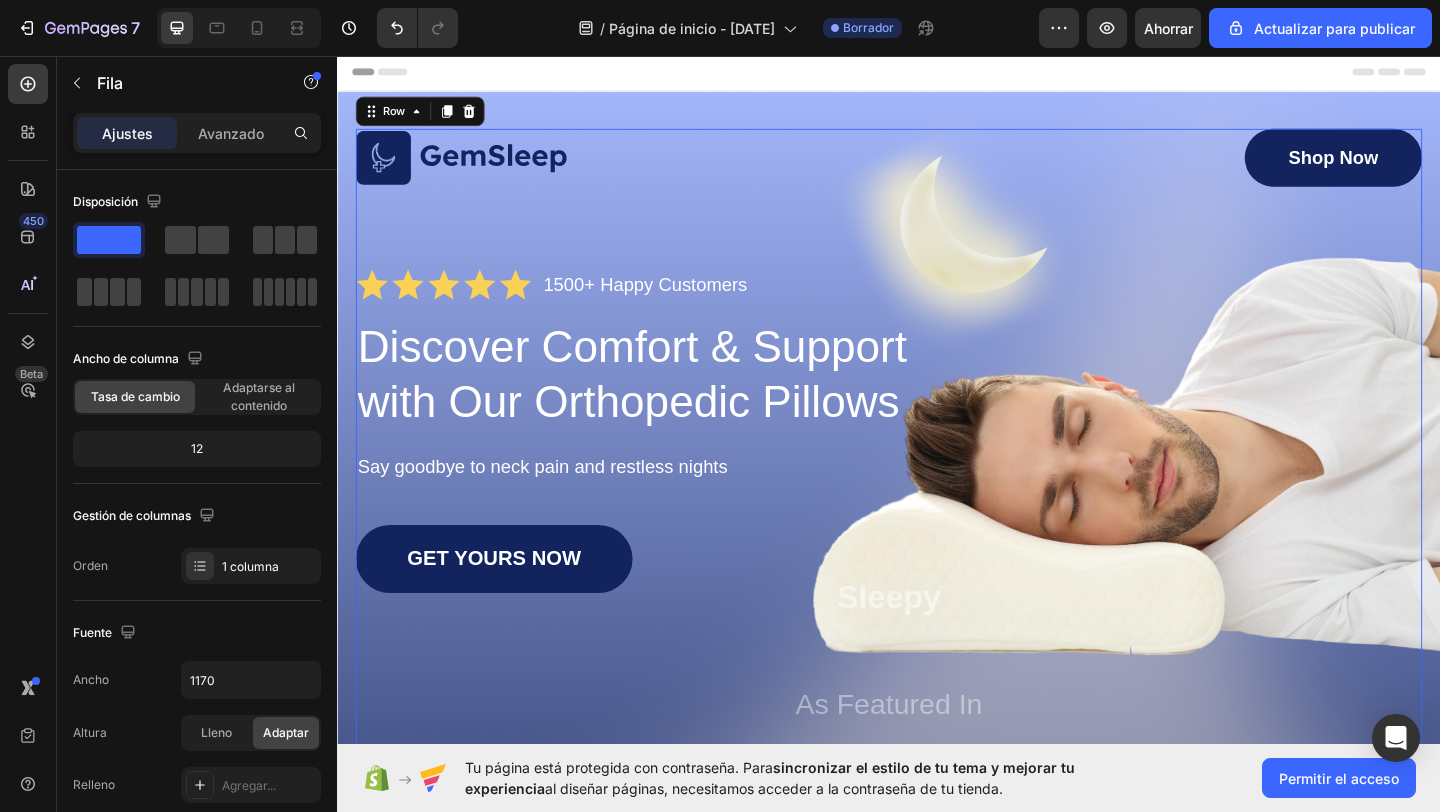 click on "Image Shop Now Button Row
Icon
Icon
Icon
Icon
Icon Icon List 1500+ Happy Customers Text Block Row Discover Comfort & Support with Our Orthopedic Pillows Heading Say goodbye to neck pain and restless nights Text Block GET YOURS NOW Button Sleepy Text Block As Featured In Text Block Image Image Image Row" at bounding box center (937, 506) 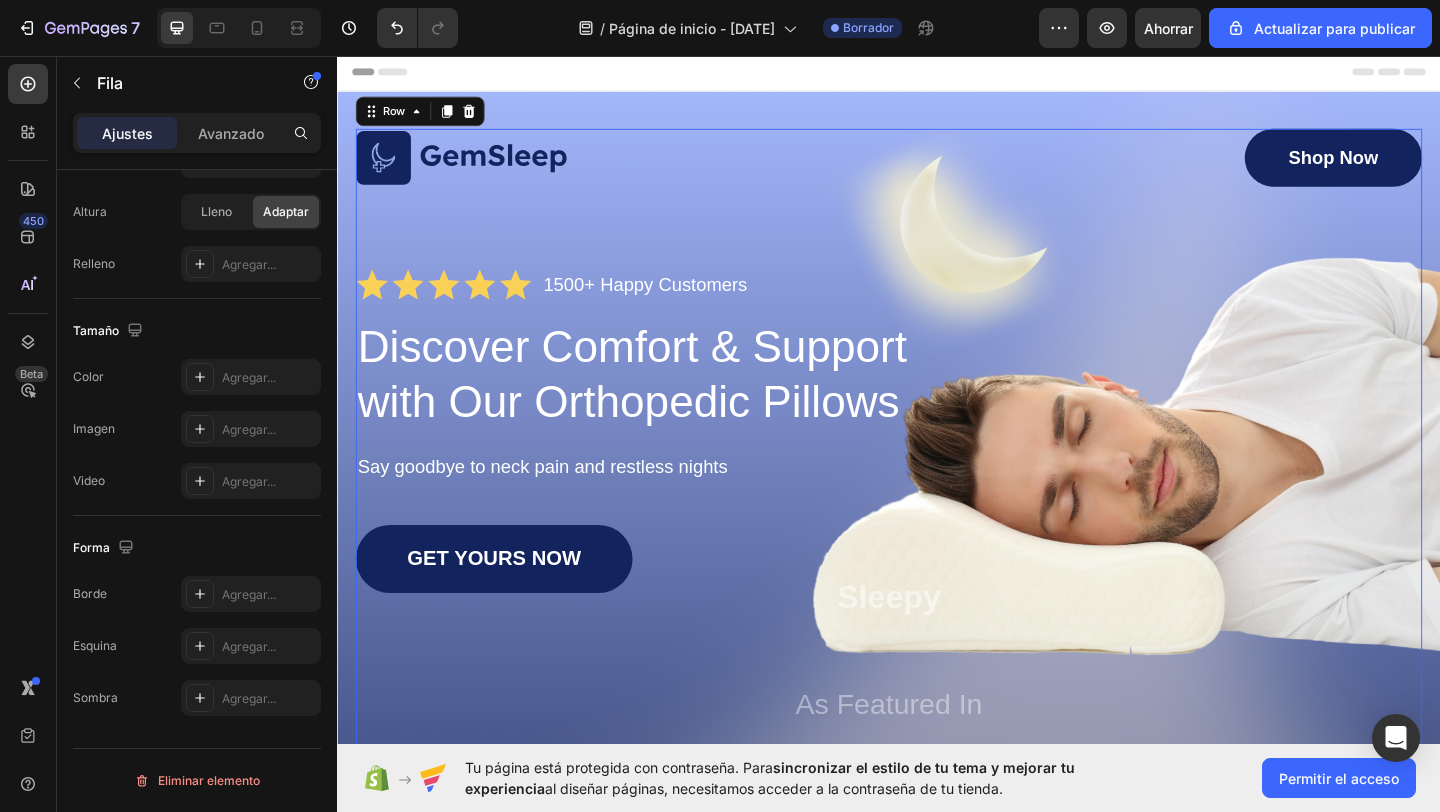 scroll, scrollTop: 0, scrollLeft: 0, axis: both 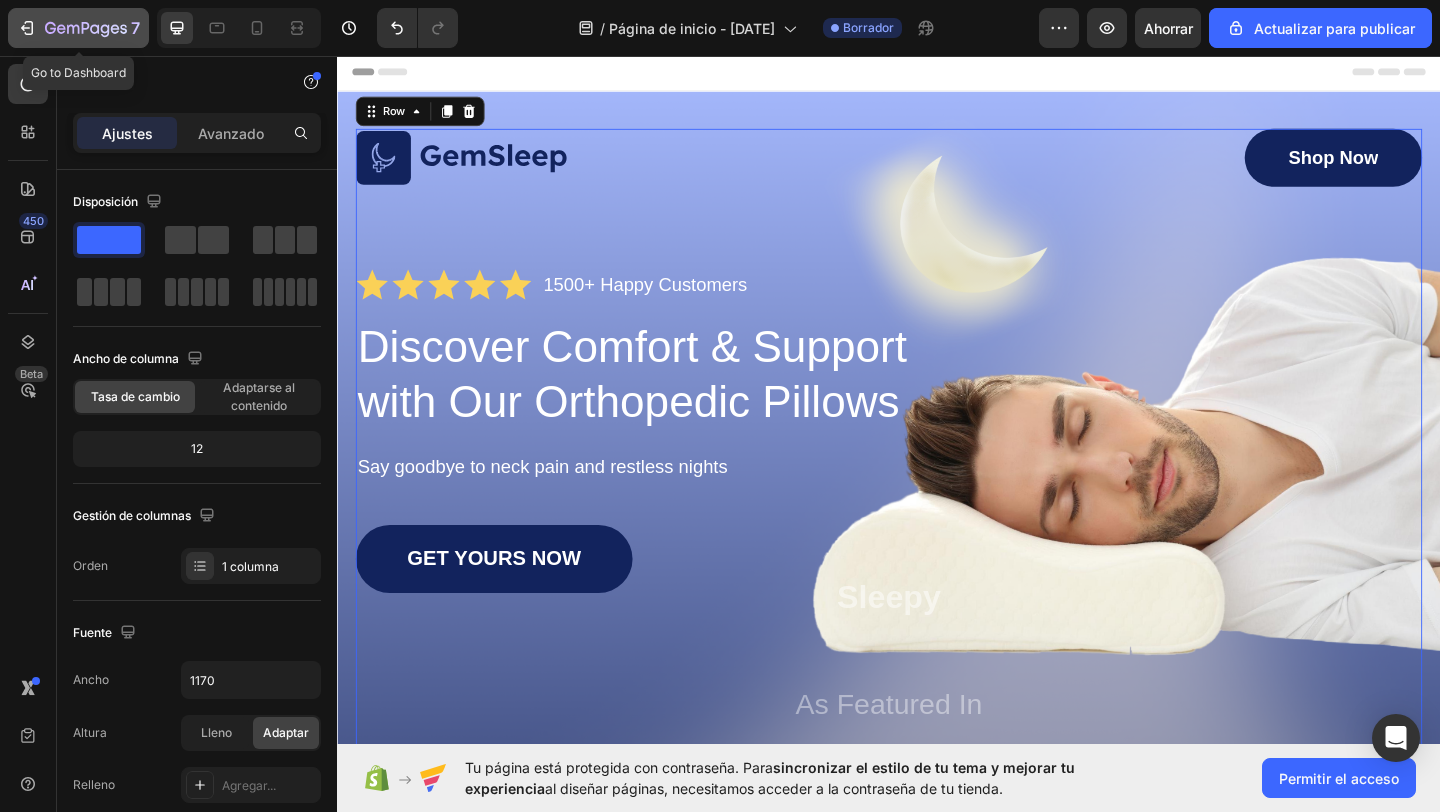 click on "7" 